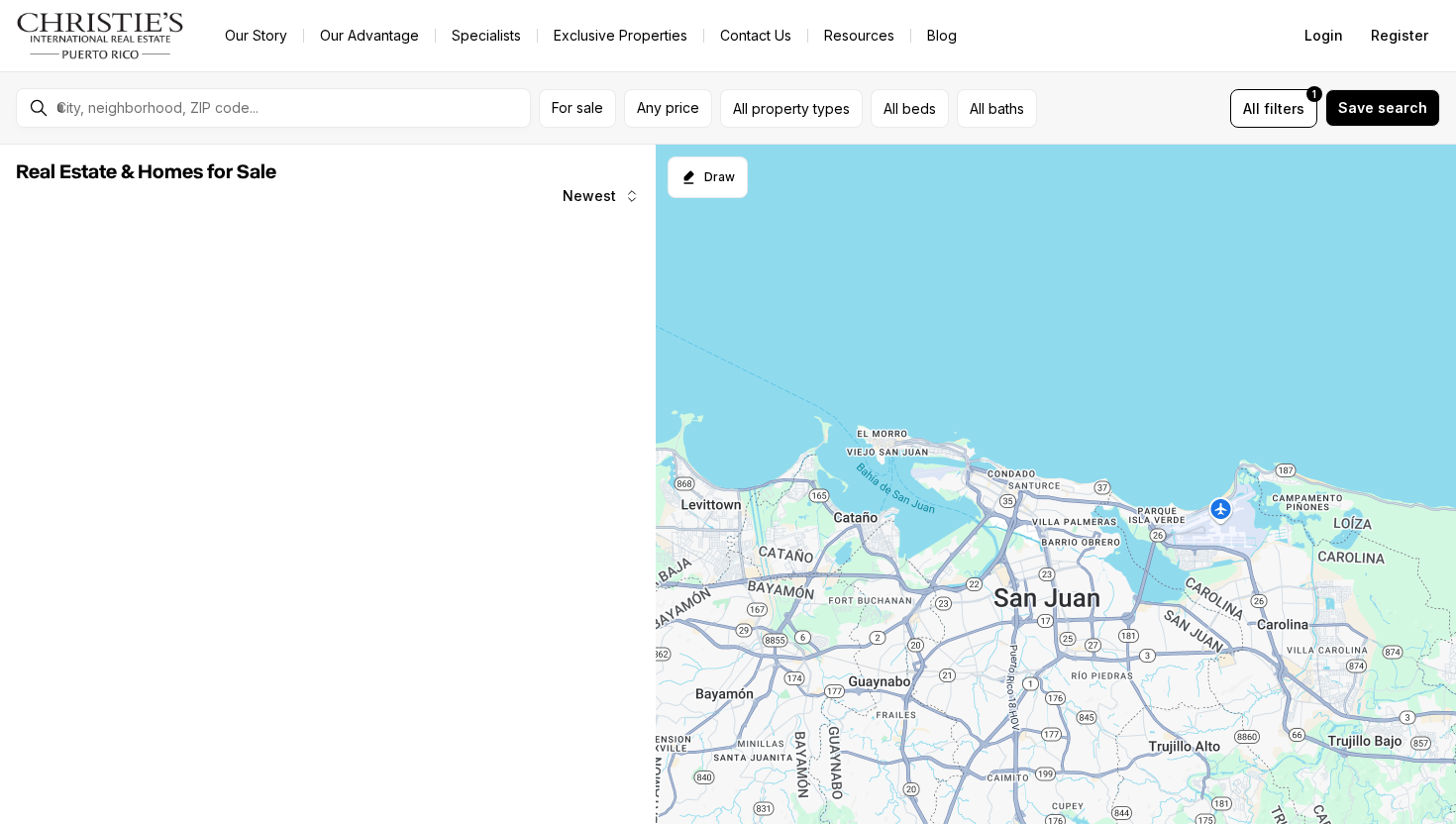 scroll, scrollTop: 0, scrollLeft: 0, axis: both 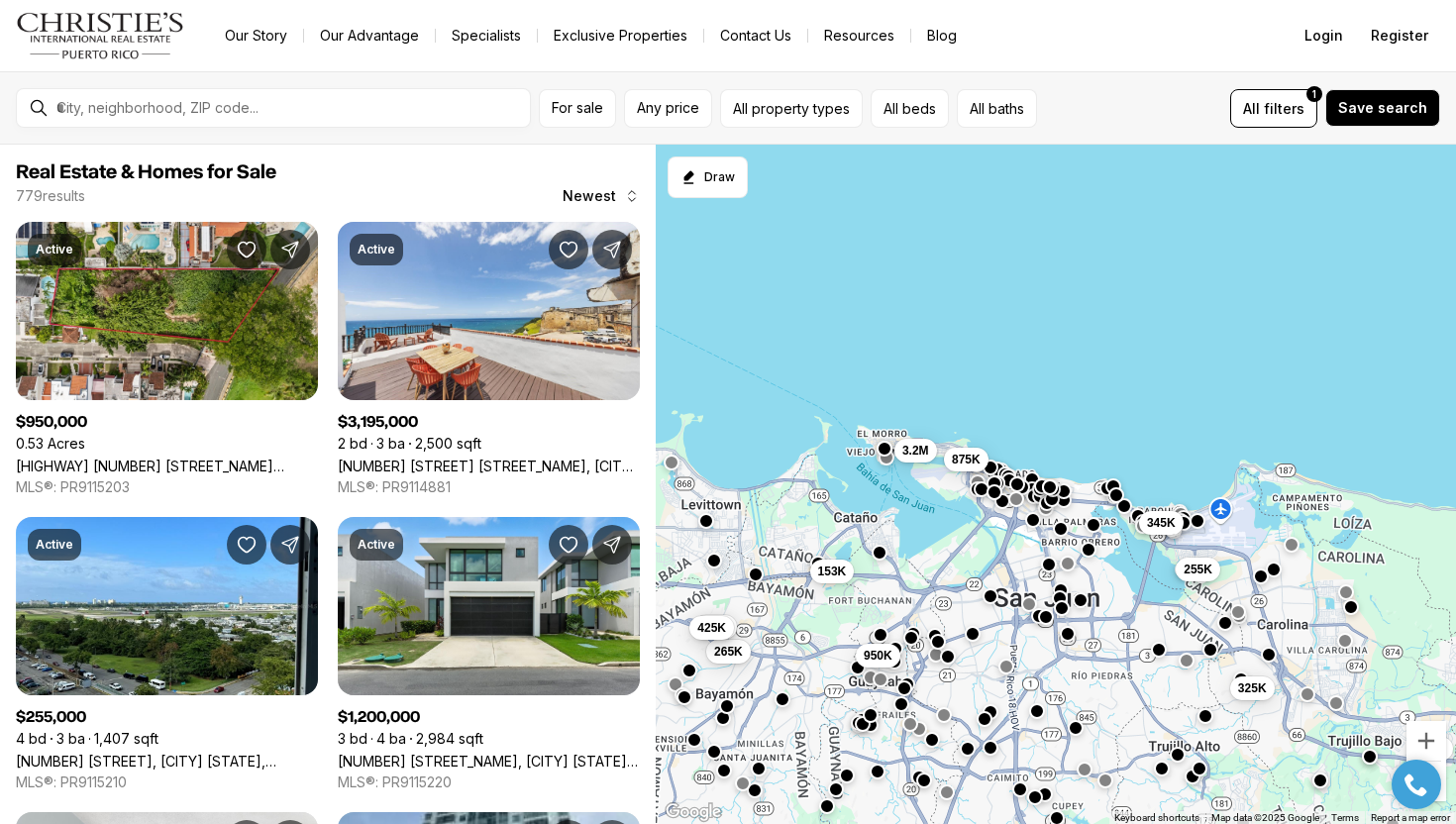 click on "Specialists" at bounding box center [486, 36] 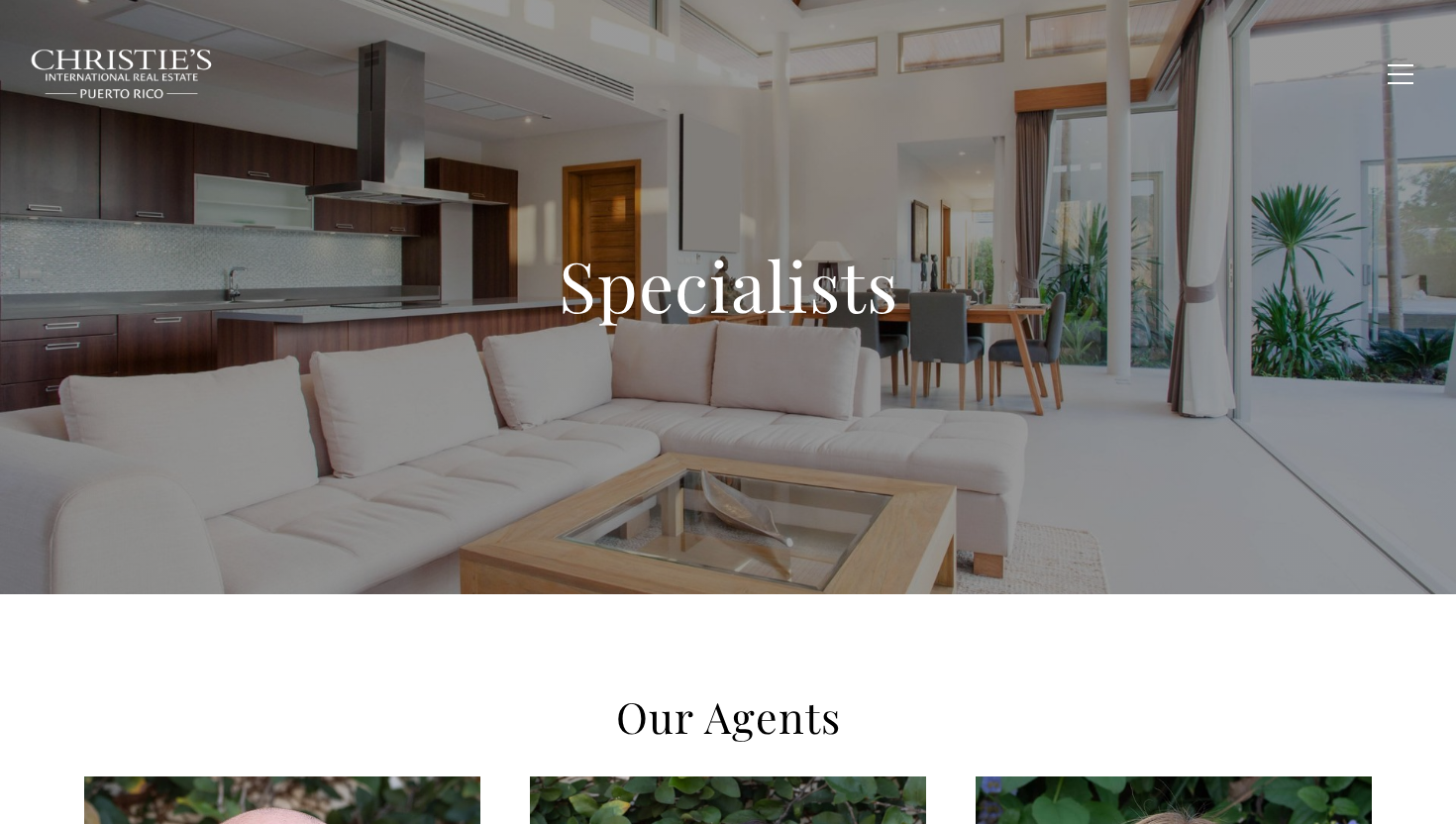 scroll, scrollTop: 0, scrollLeft: 0, axis: both 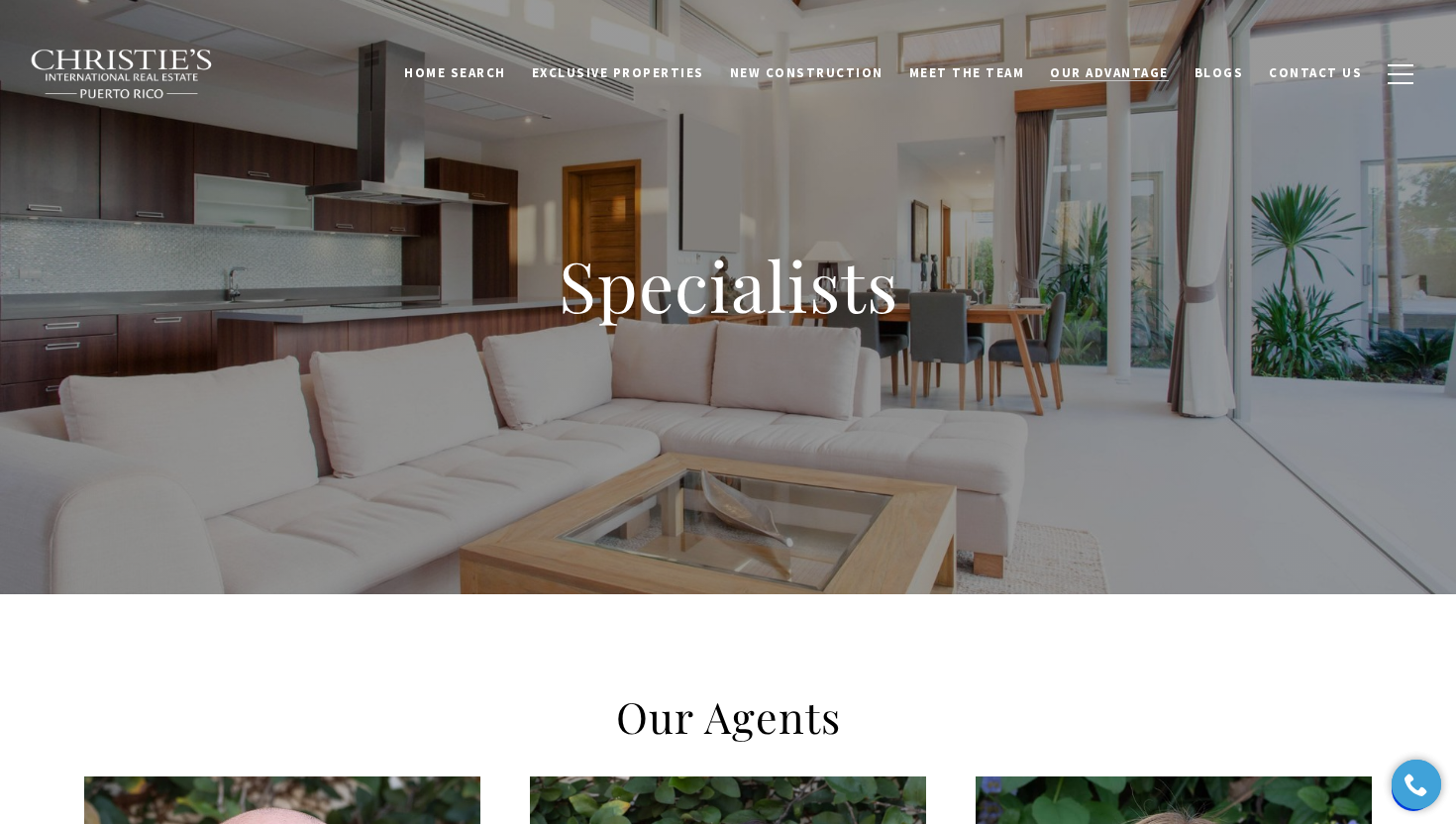 click on "Our Advantage" at bounding box center (1109, 72) 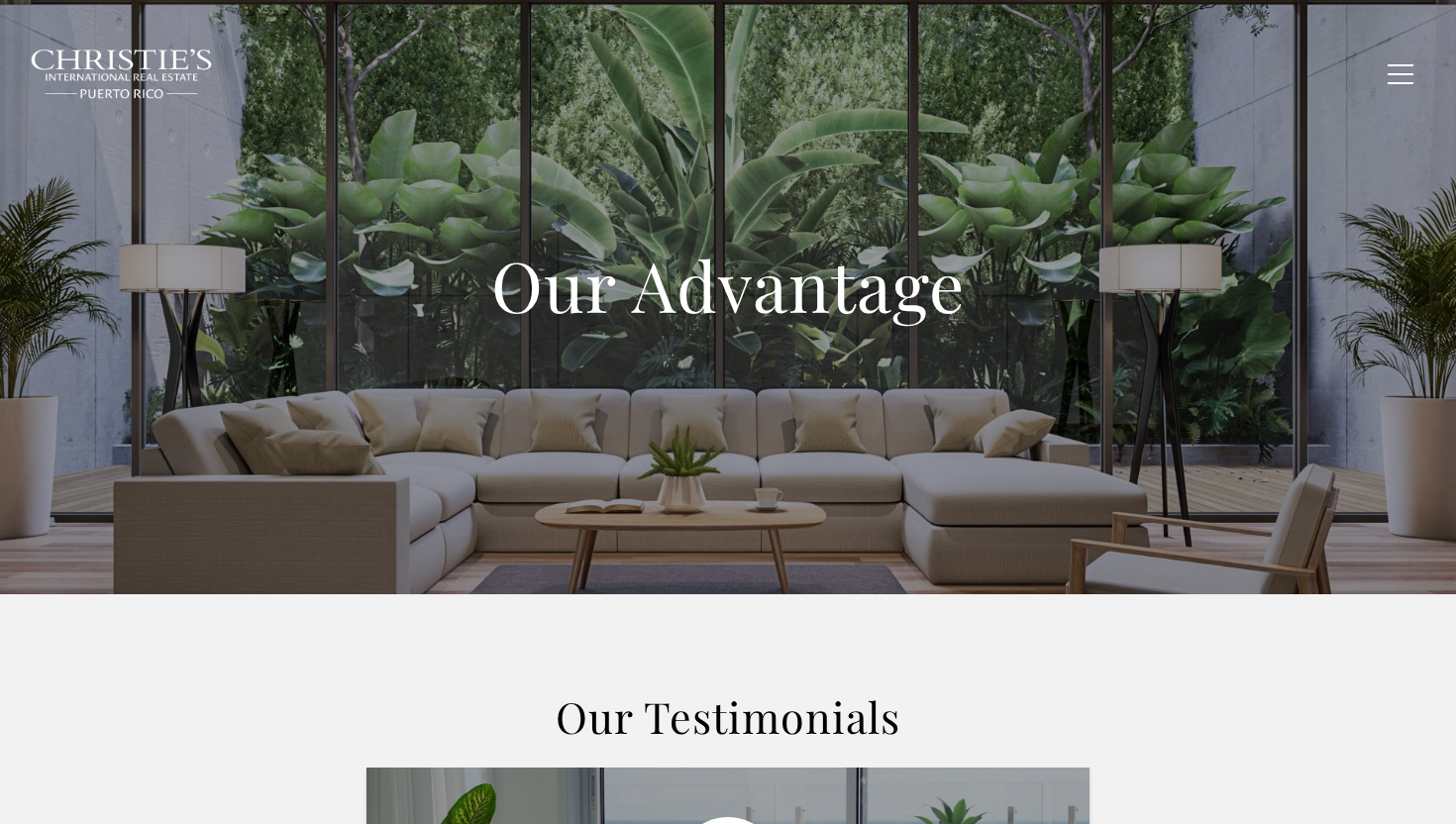 scroll, scrollTop: 0, scrollLeft: 0, axis: both 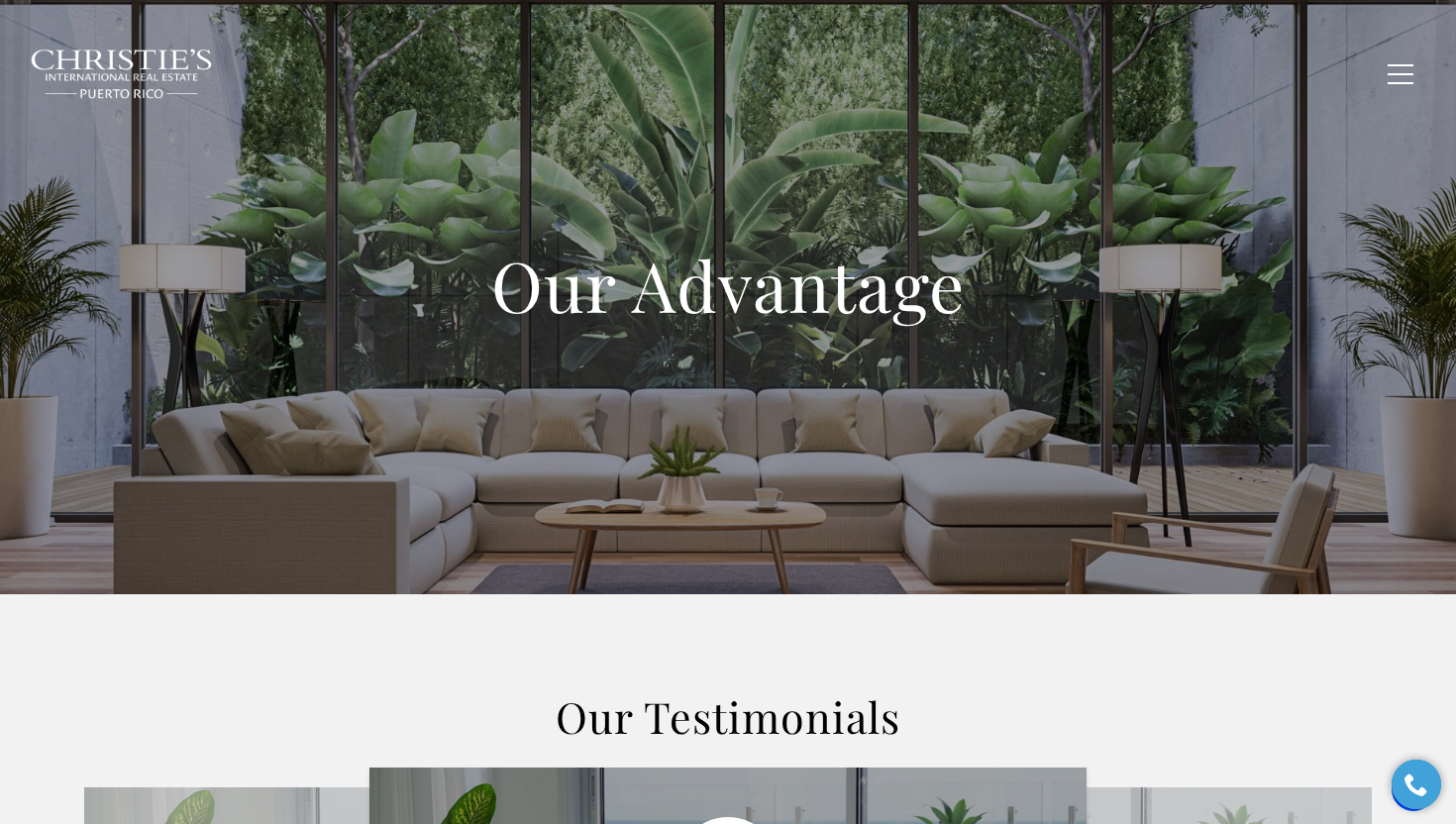 click on "Our Advantage" at bounding box center [728, 285] 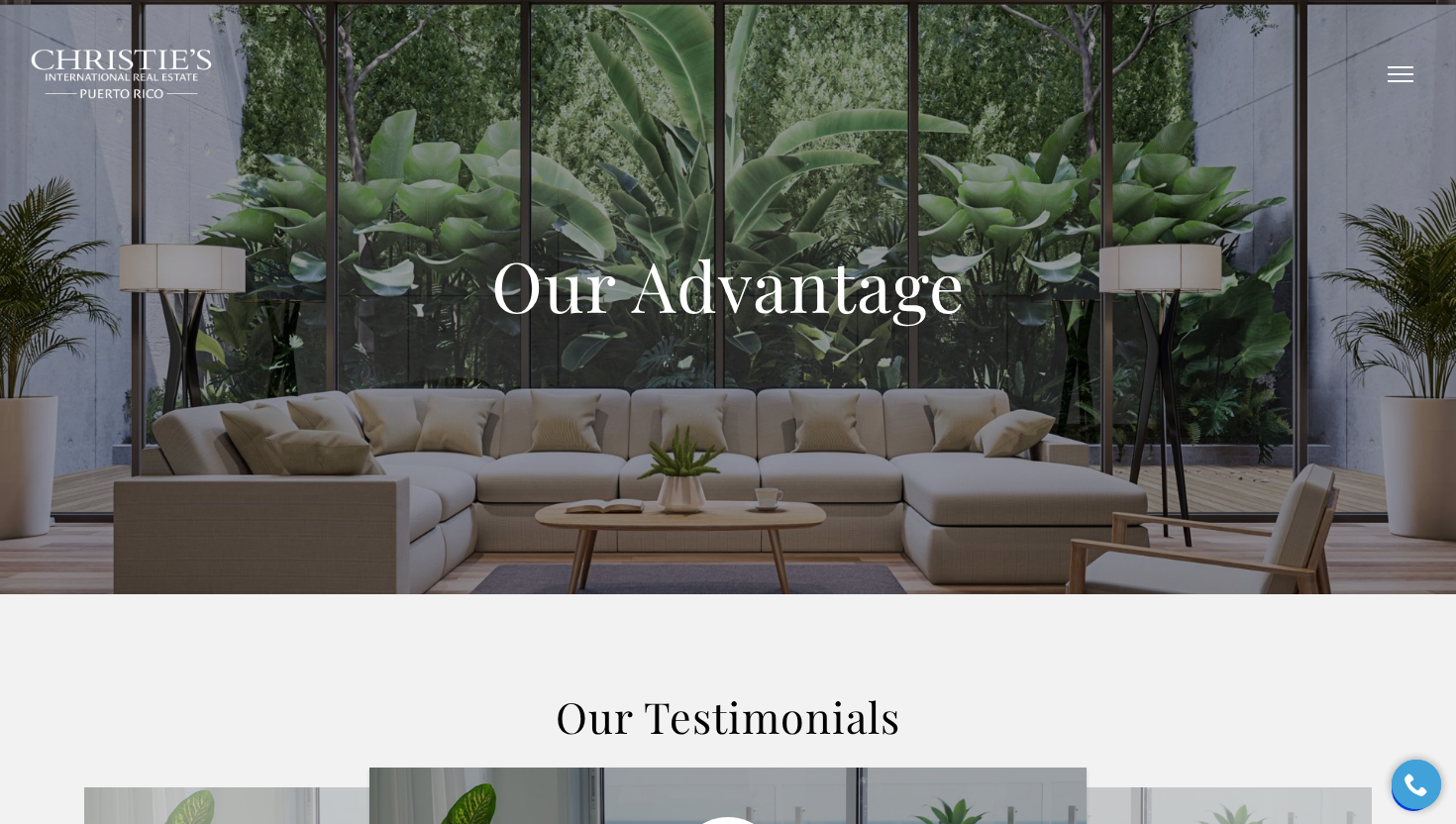 click at bounding box center (1401, 74) 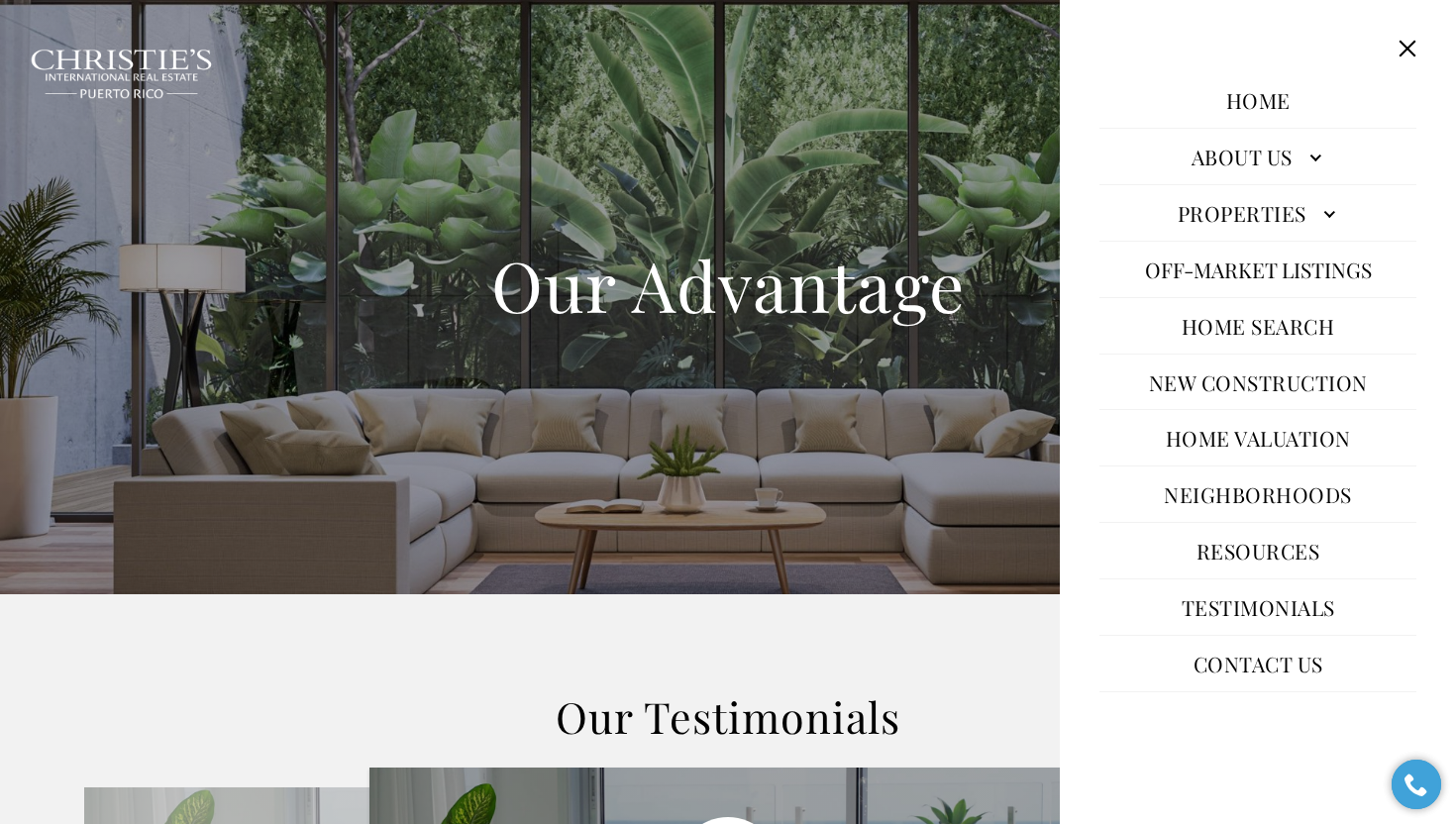 click on "Off-Market Listings" at bounding box center (1258, 269) 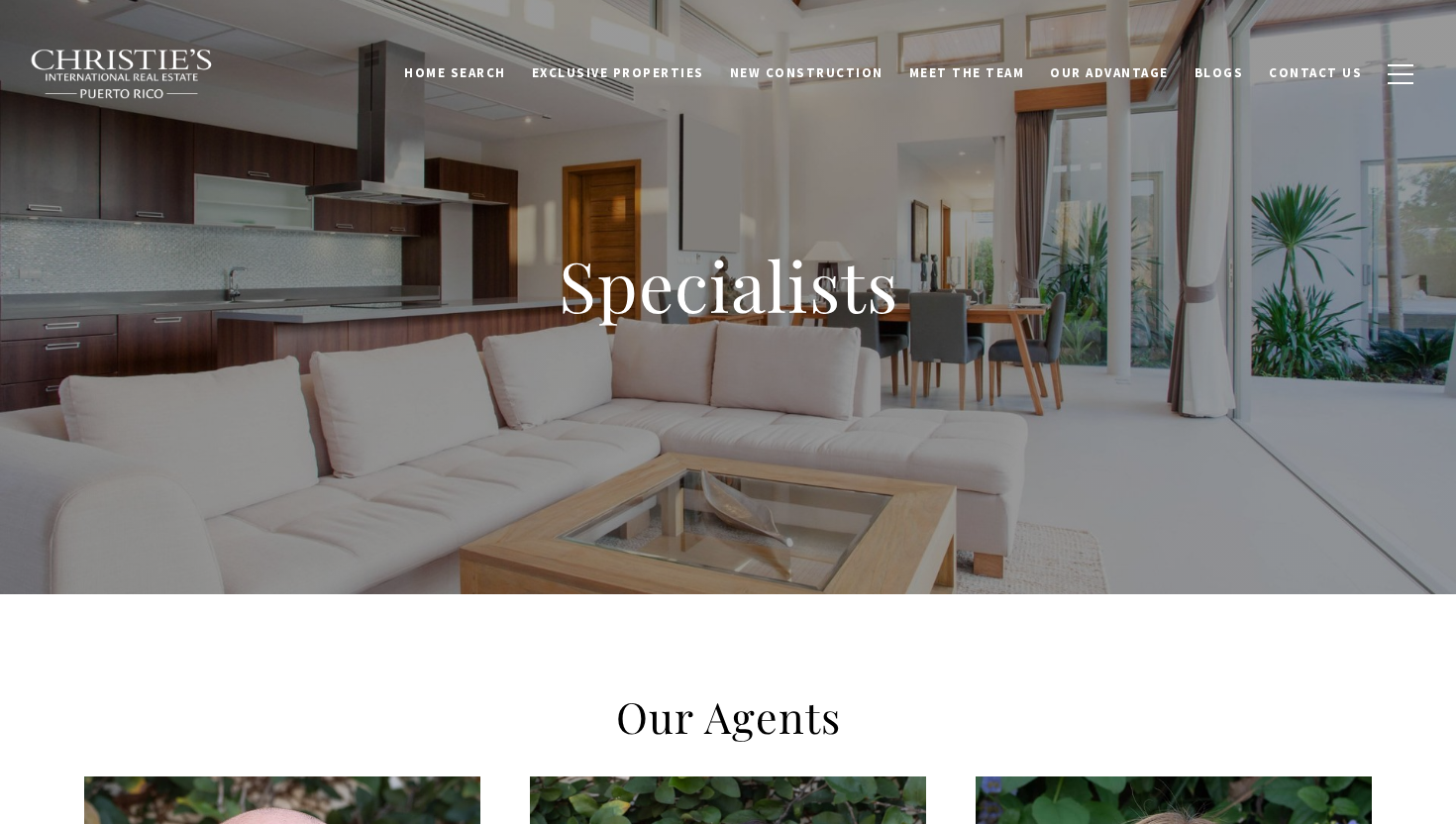 scroll, scrollTop: 0, scrollLeft: 0, axis: both 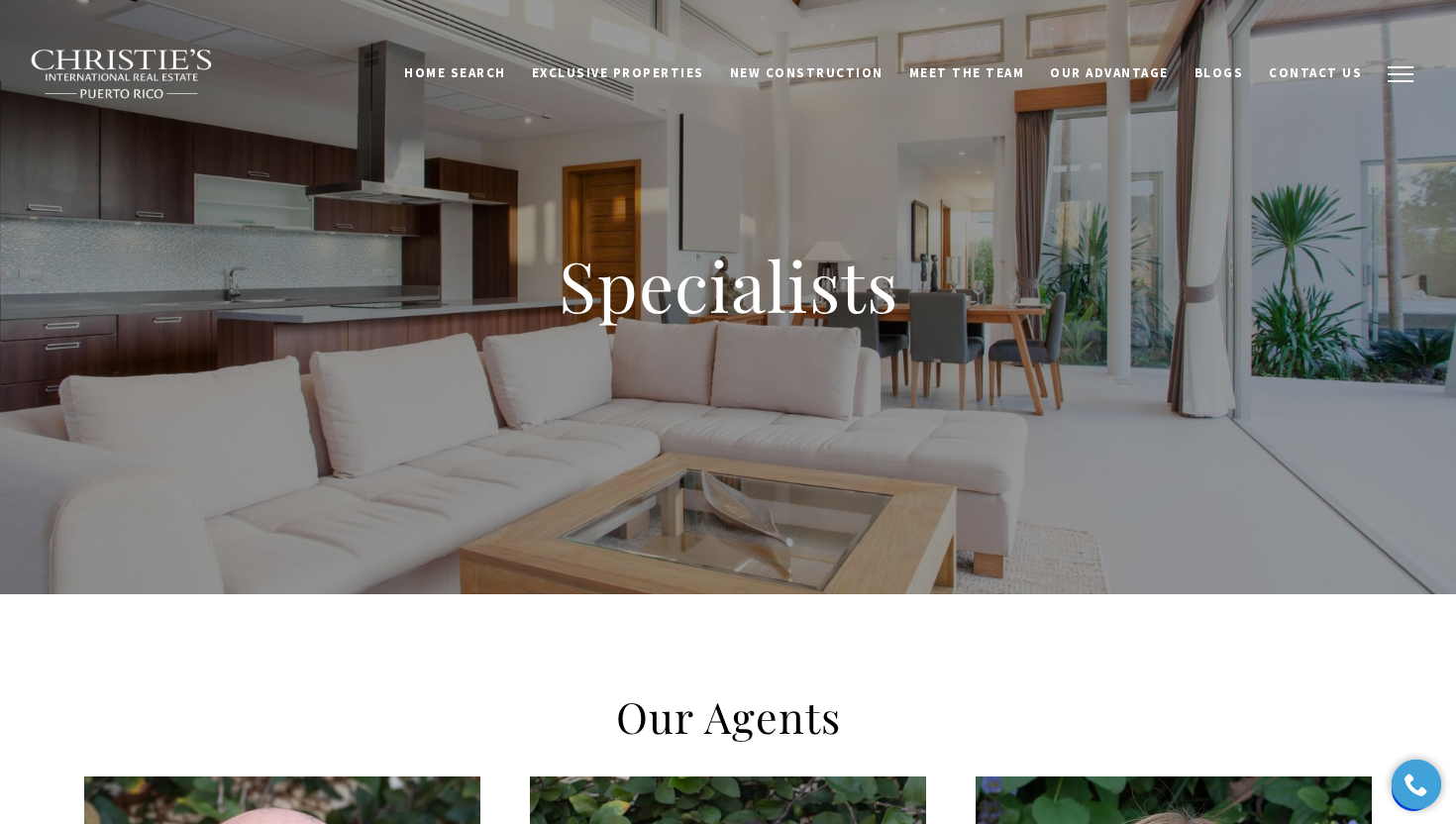 click at bounding box center (1401, 74) 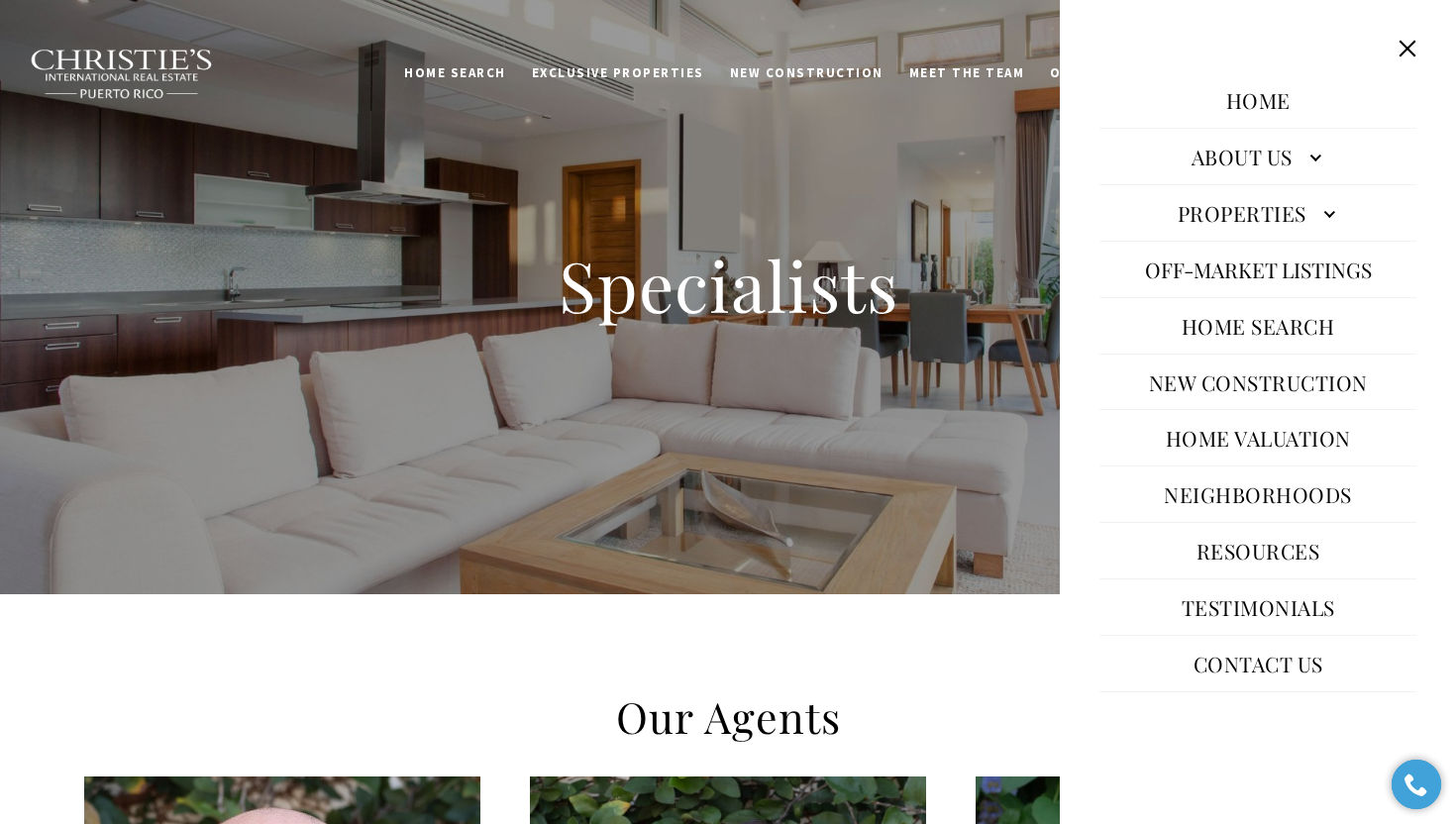 click on "Properties" at bounding box center [1258, 213] 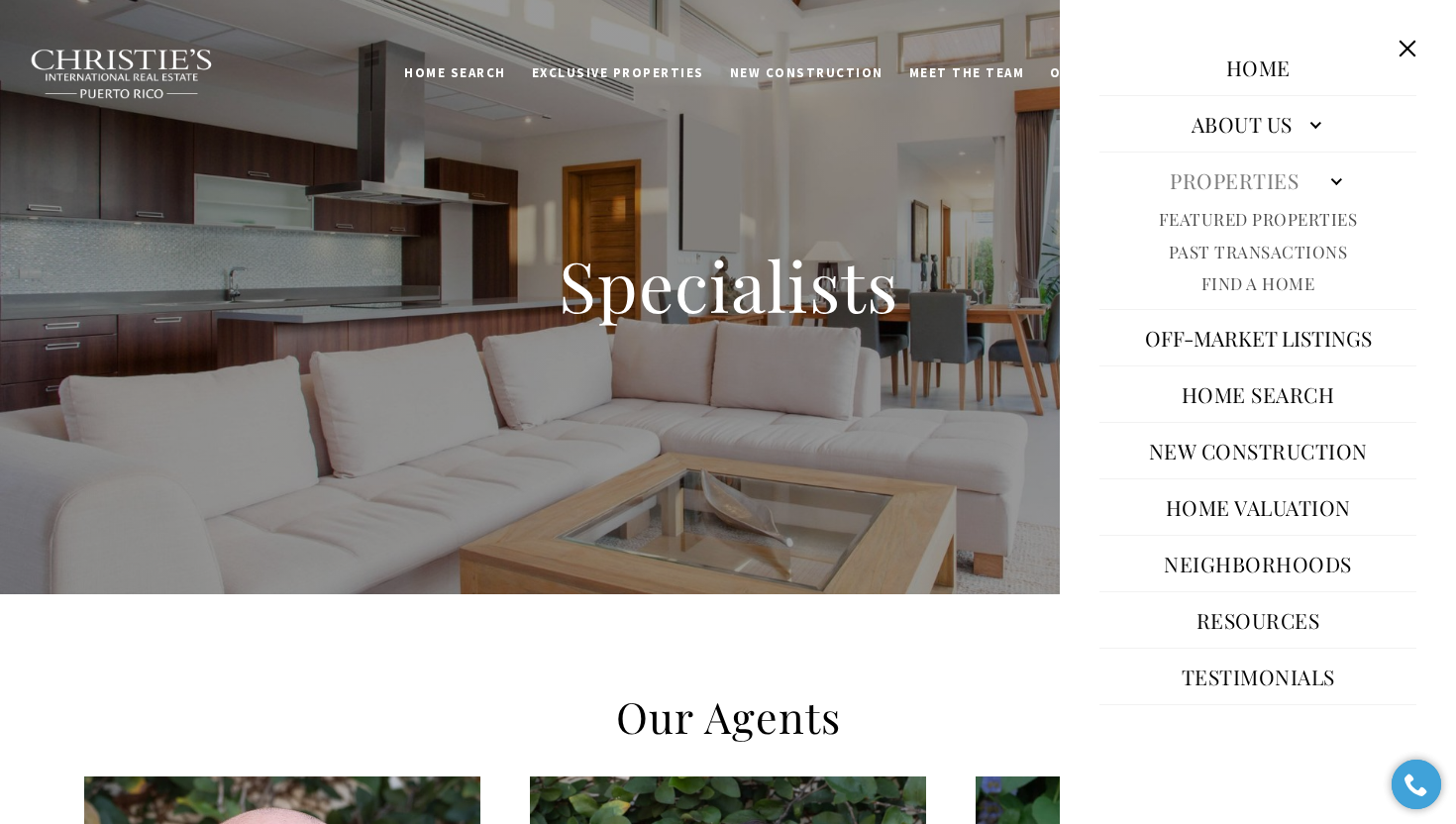 click on "Past Transactions" at bounding box center [1258, 252] 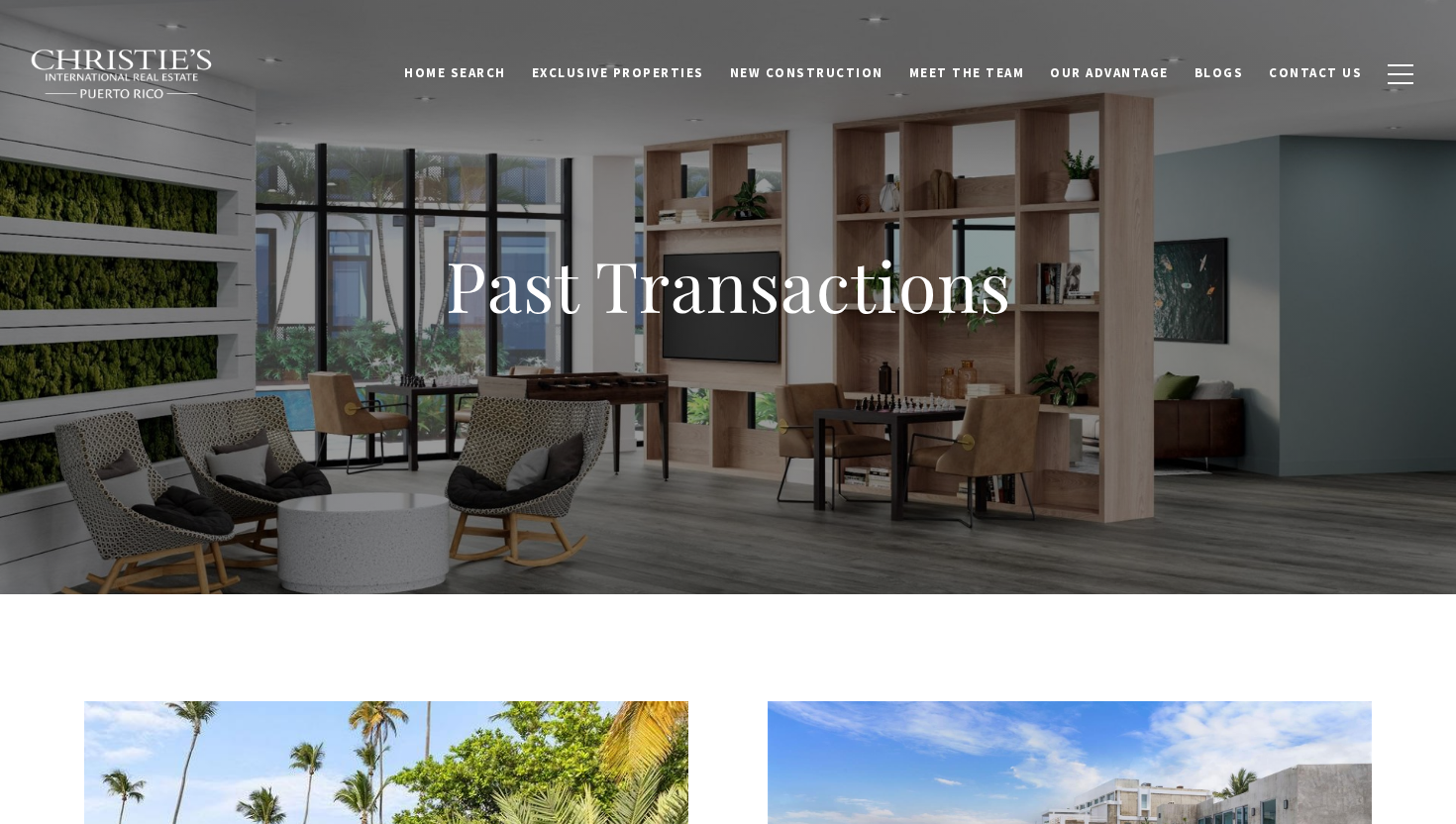 scroll, scrollTop: 0, scrollLeft: 0, axis: both 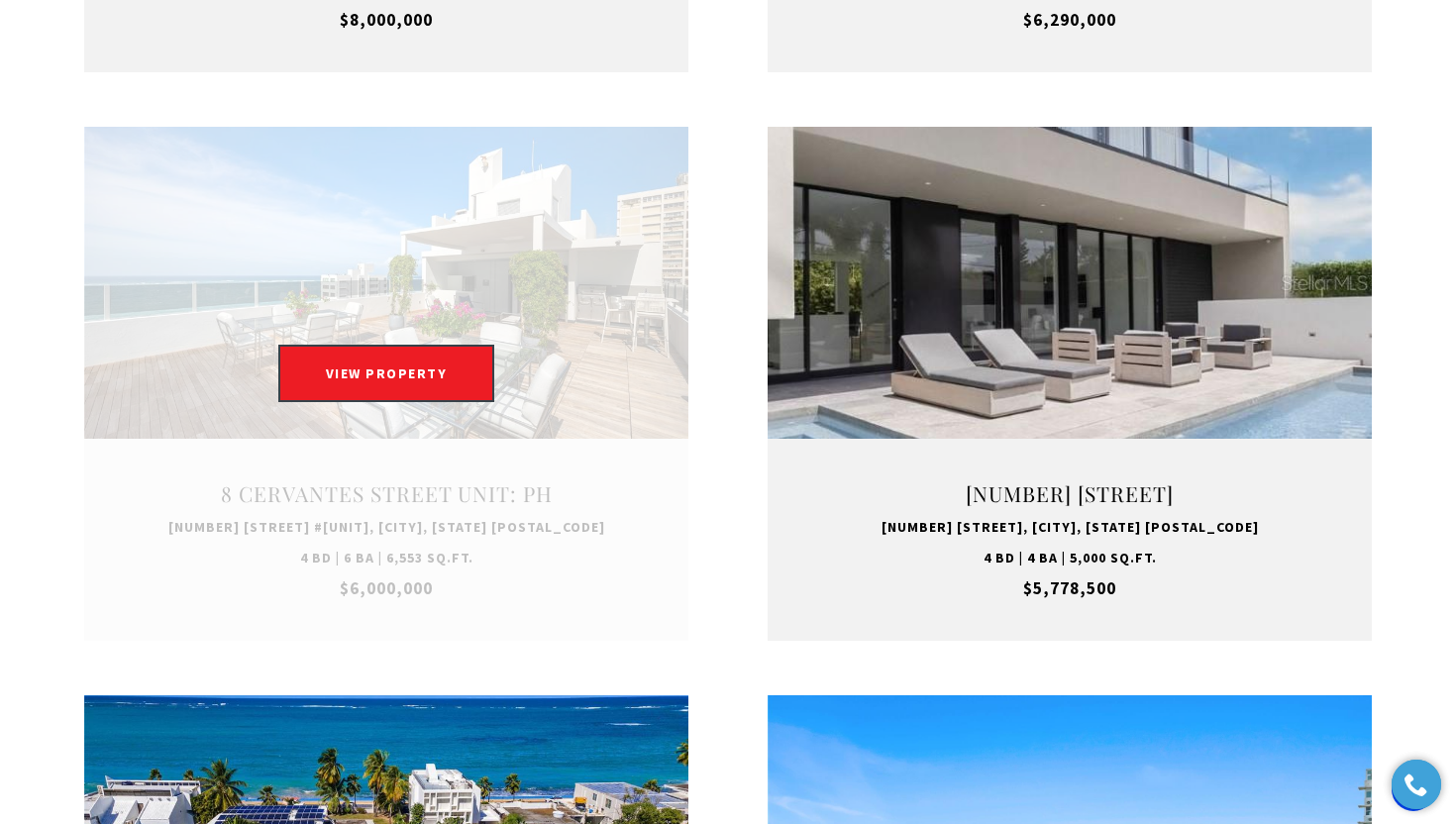 click at bounding box center [386, 383] 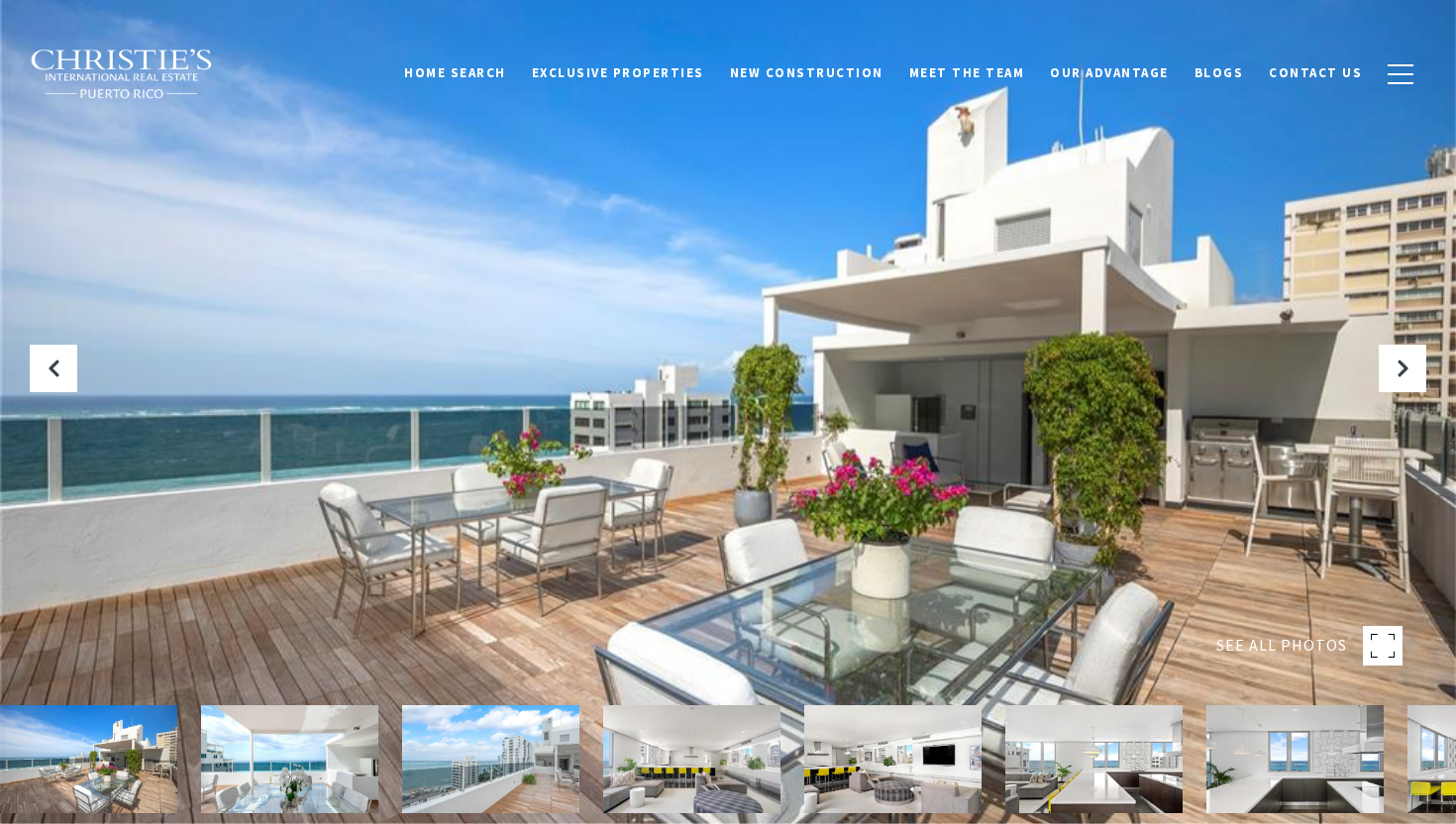 scroll, scrollTop: 0, scrollLeft: 0, axis: both 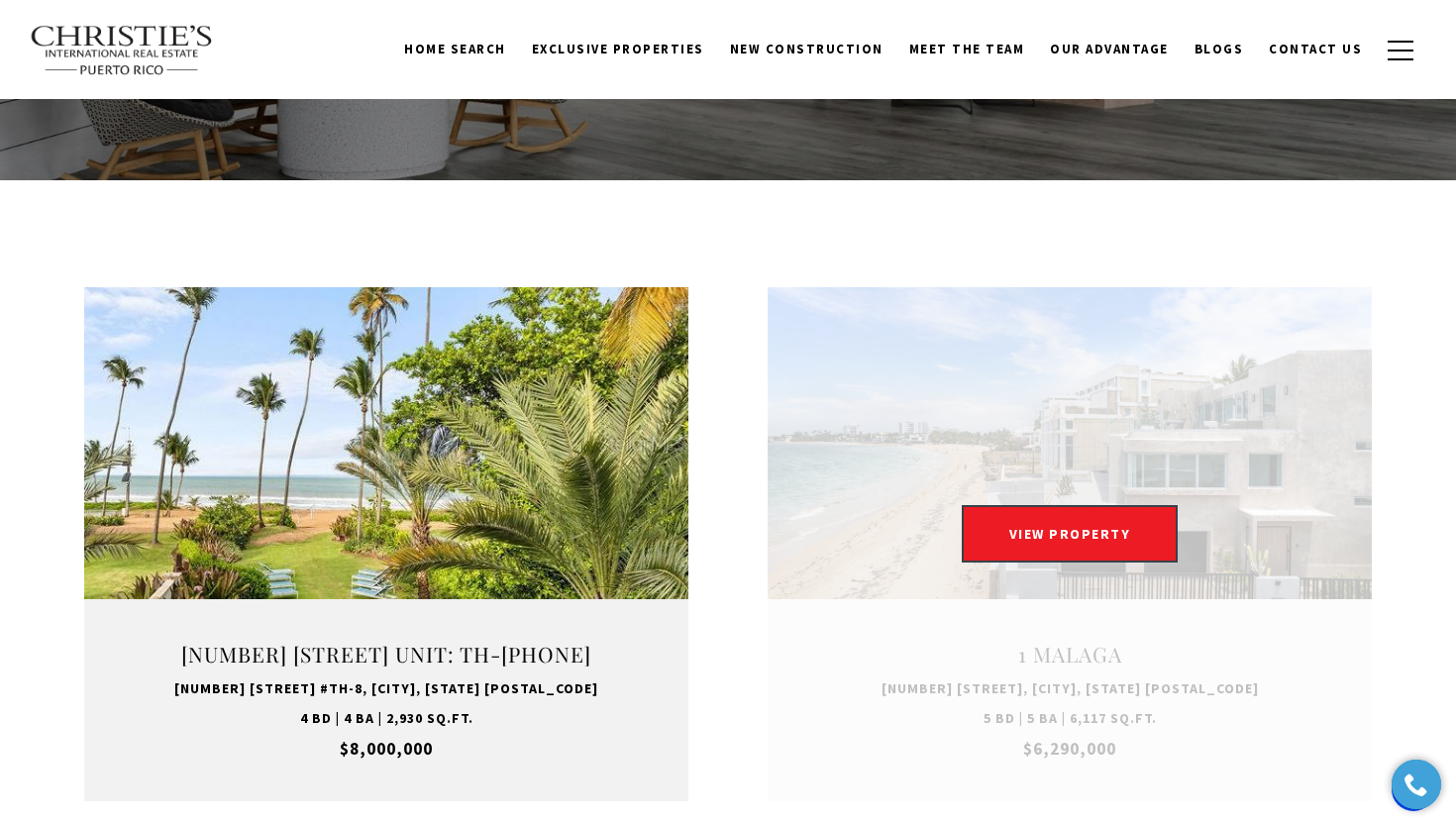 click at bounding box center [1070, 544] 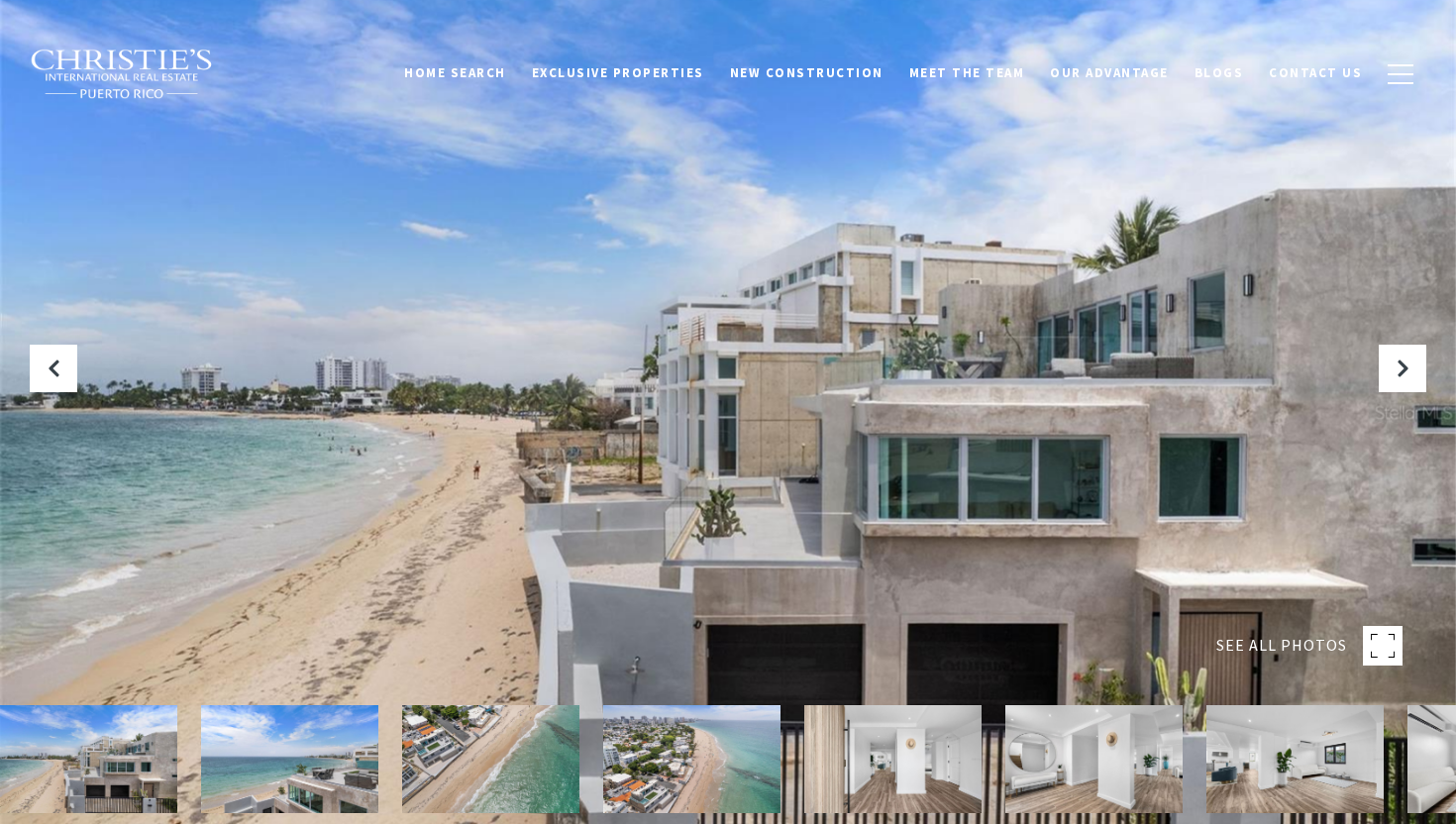 scroll, scrollTop: 0, scrollLeft: 0, axis: both 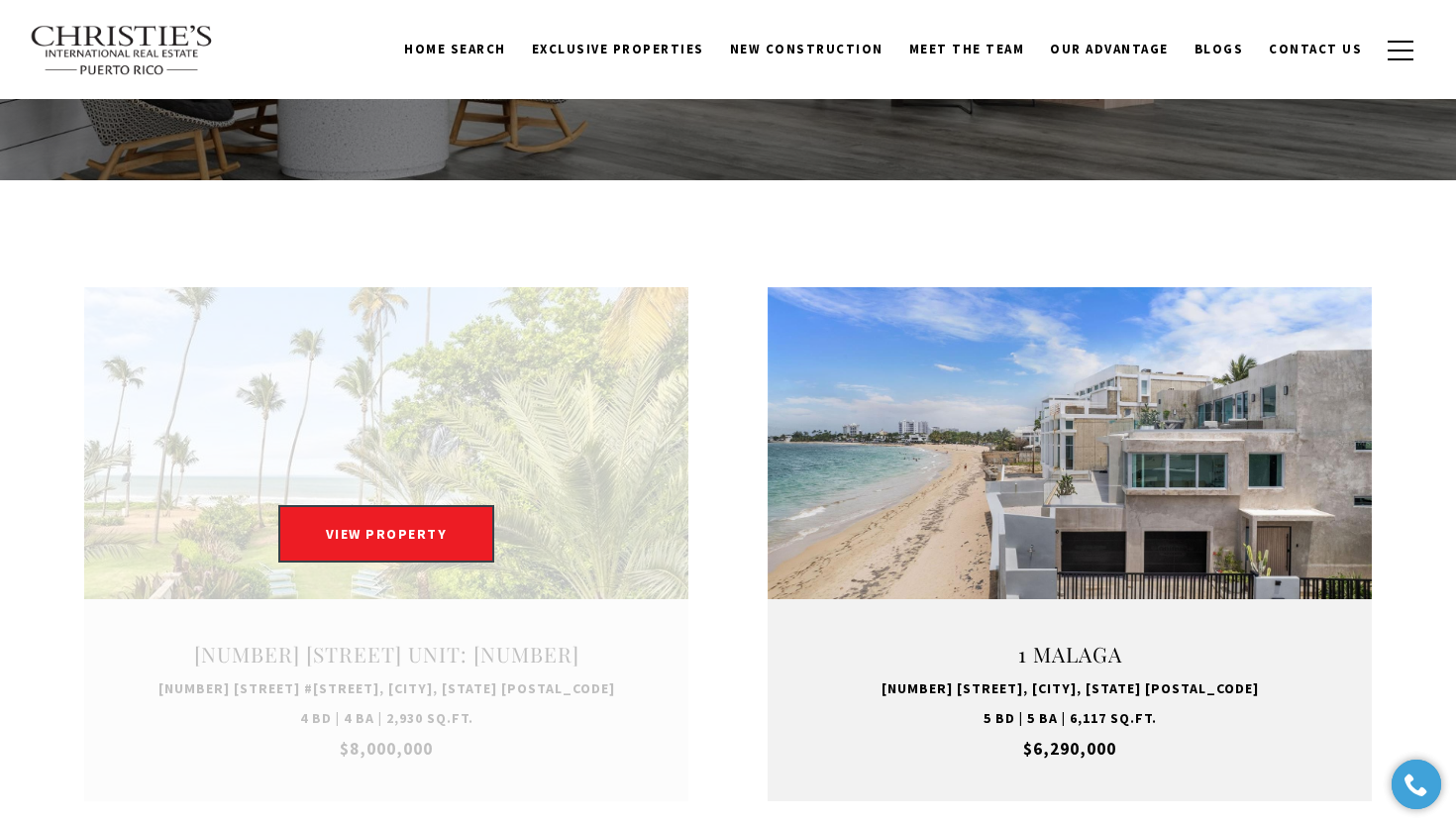 click at bounding box center (386, 544) 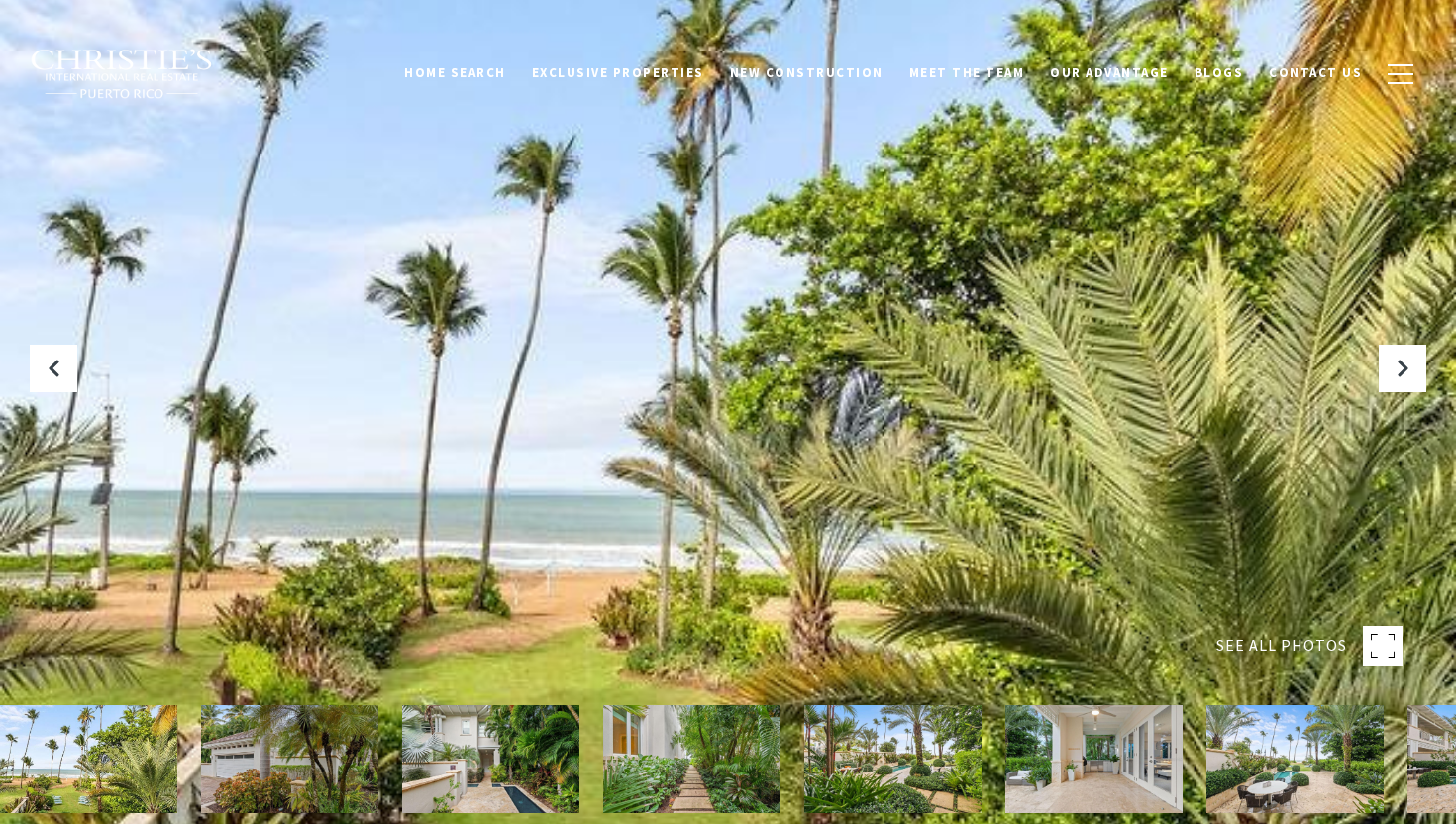 scroll, scrollTop: 0, scrollLeft: 0, axis: both 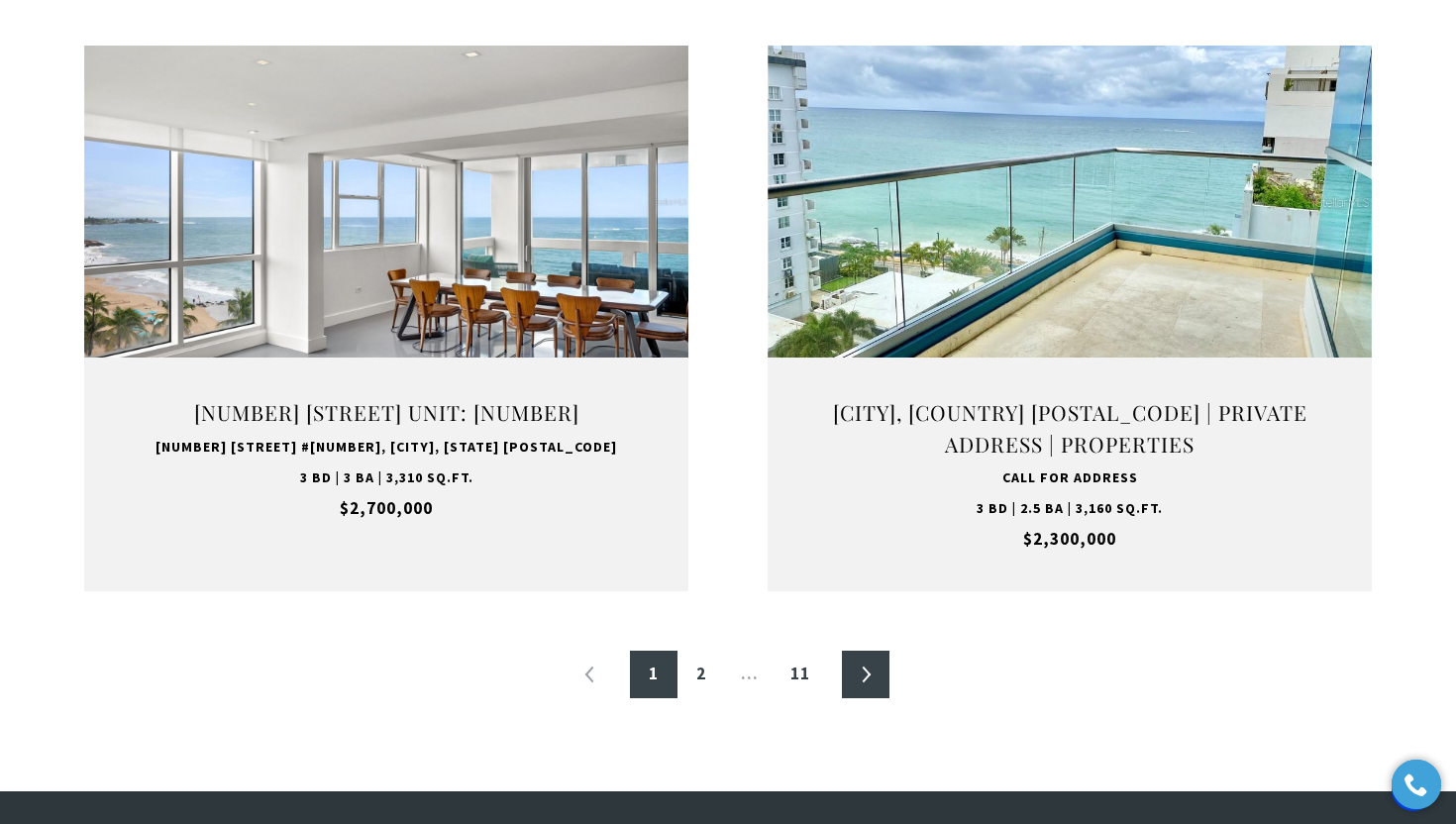 click on "»" at bounding box center (866, 674) 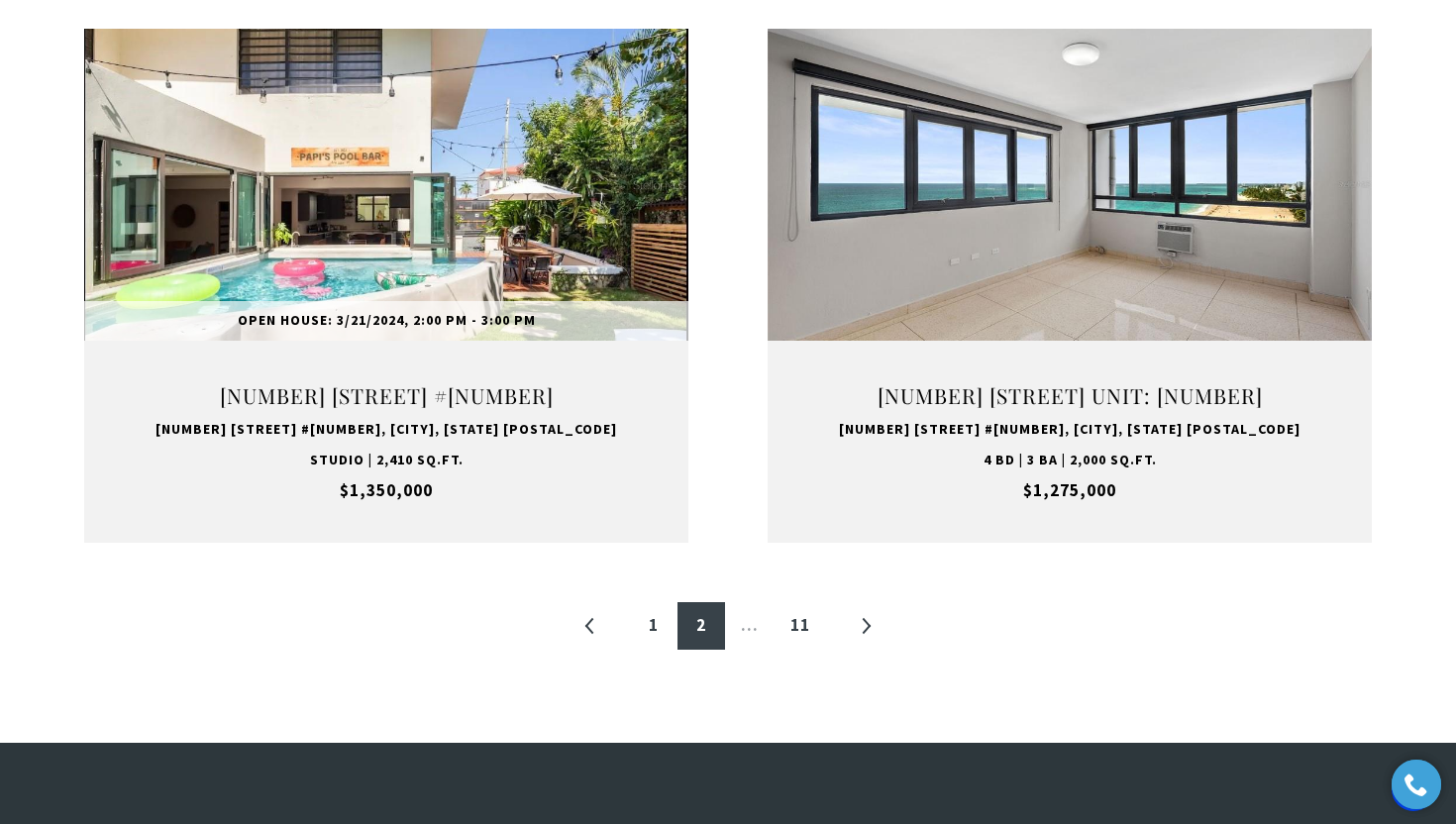 scroll, scrollTop: 2442, scrollLeft: 0, axis: vertical 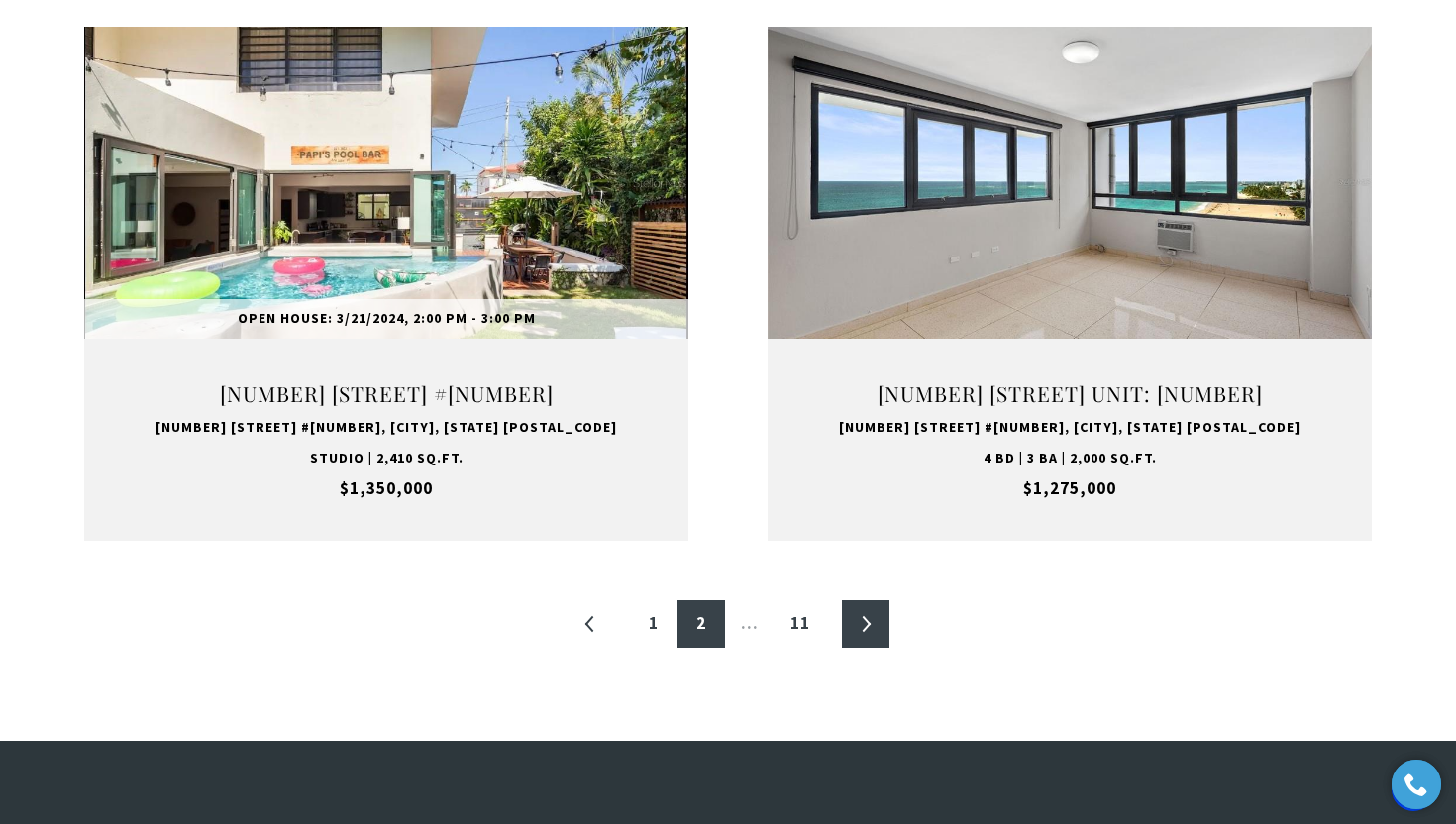 click on "»" at bounding box center (866, 624) 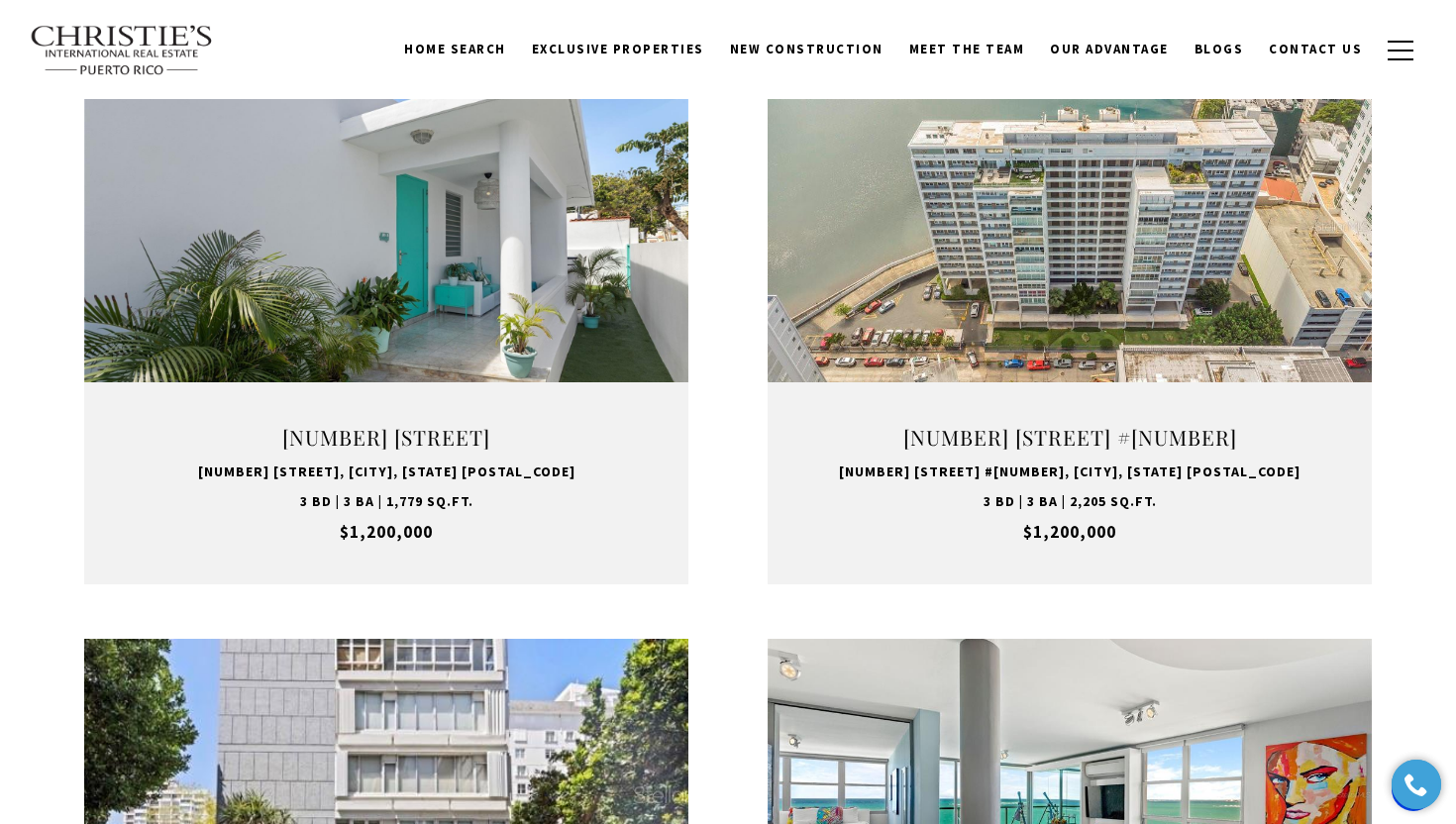 scroll, scrollTop: 0, scrollLeft: 0, axis: both 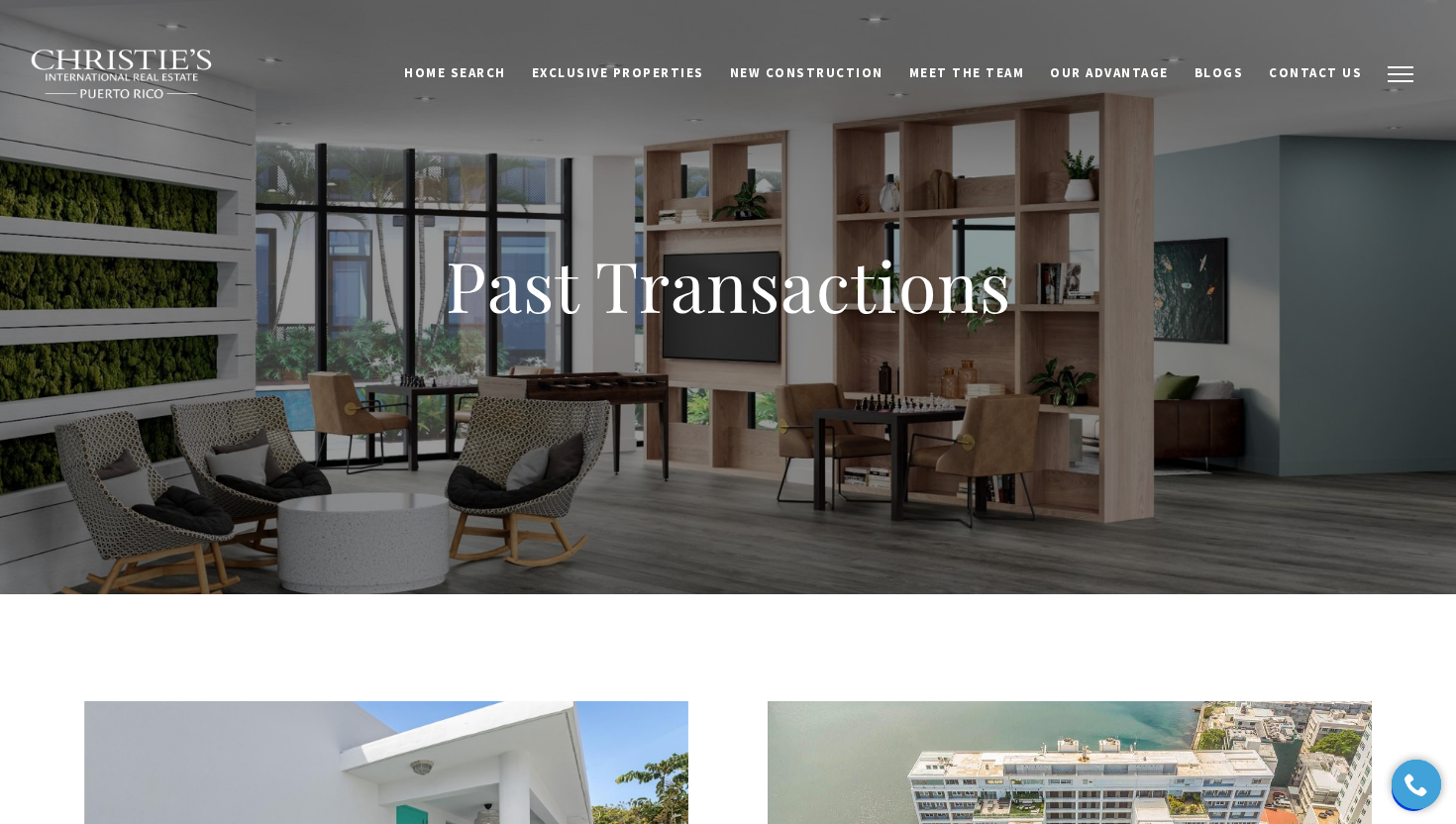 click at bounding box center [1401, 74] 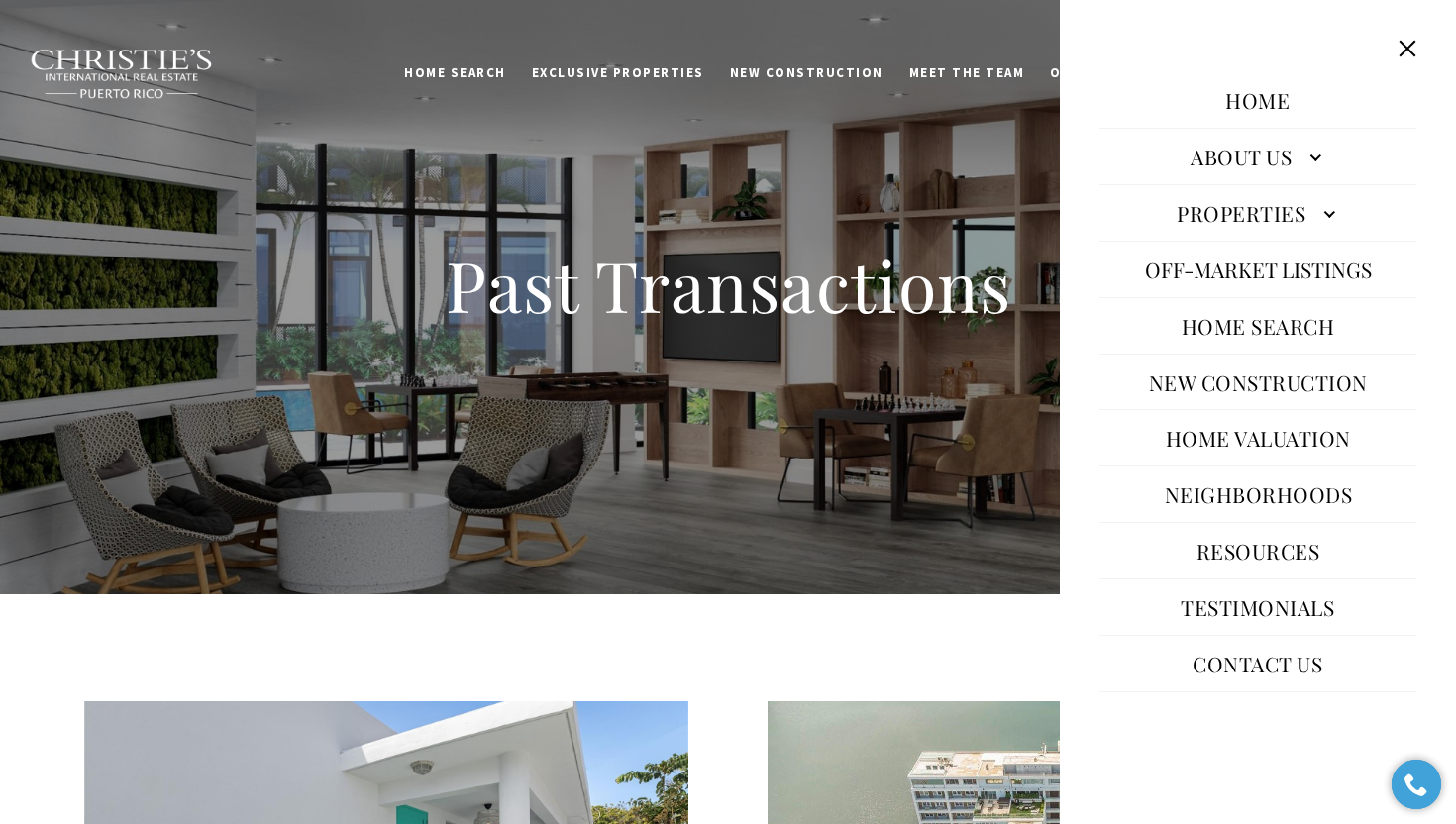 click on "Properties" at bounding box center (1258, 213) 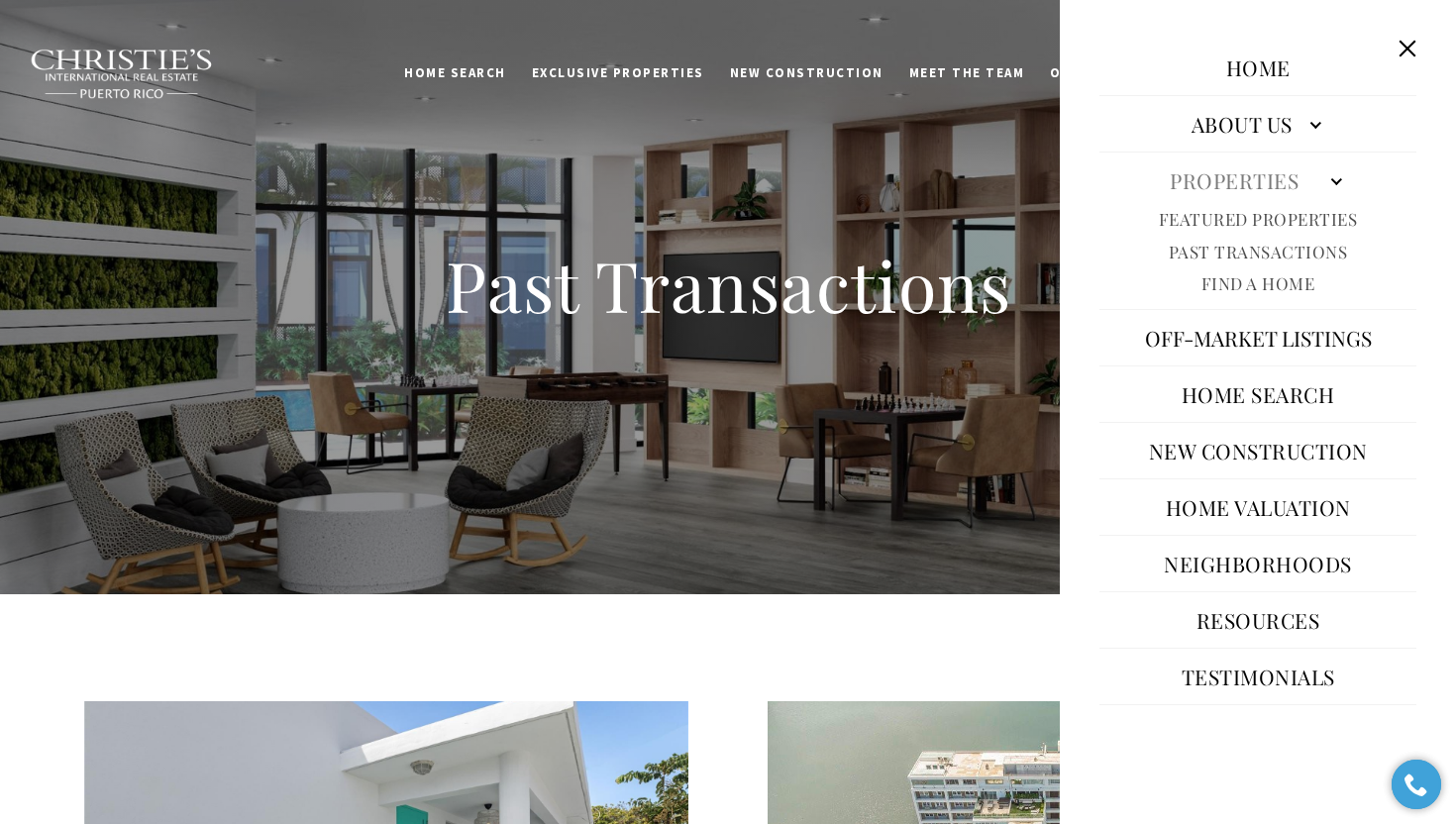 click on "Featured Properties" at bounding box center (1258, 219) 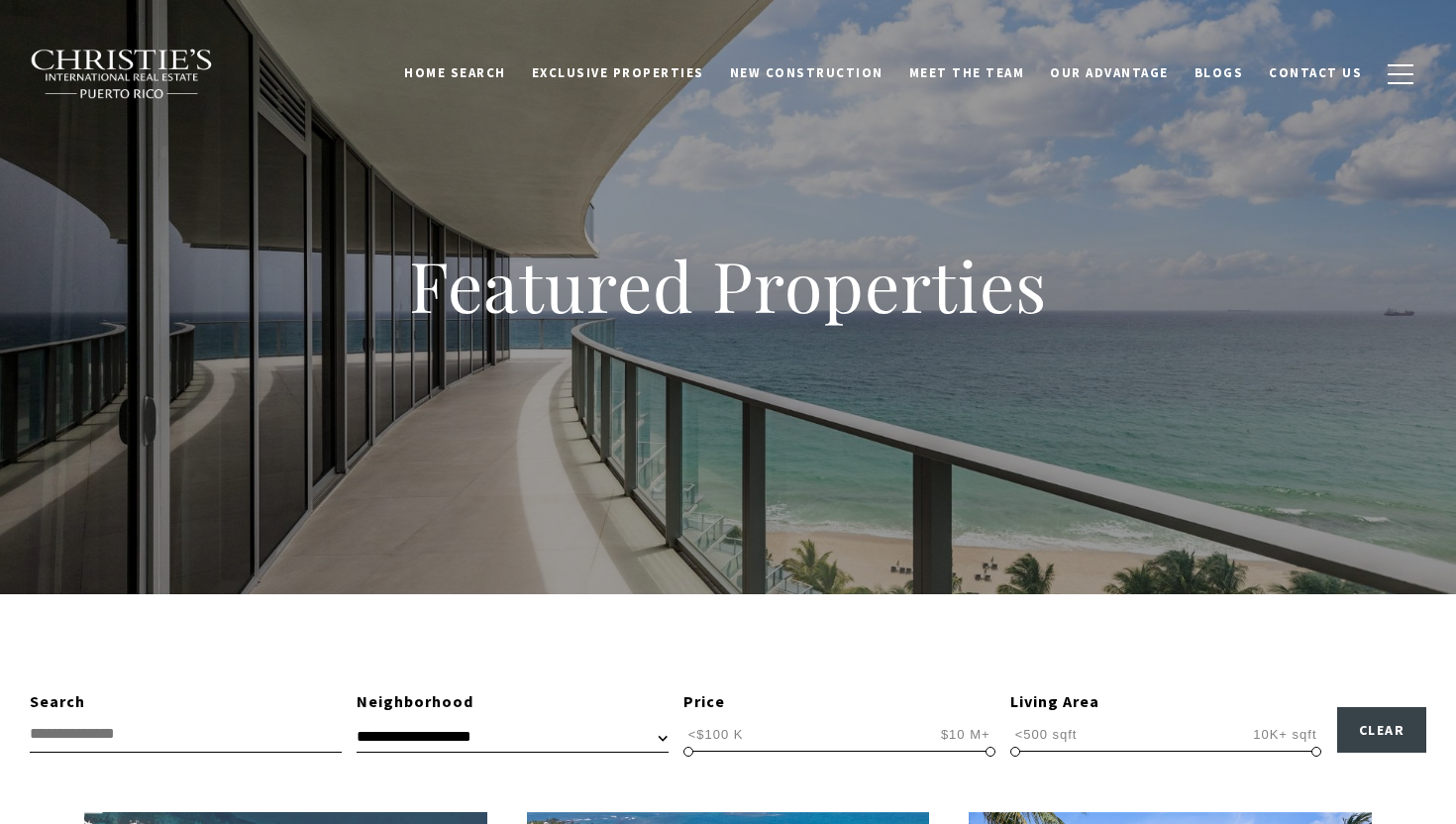 scroll, scrollTop: 0, scrollLeft: 0, axis: both 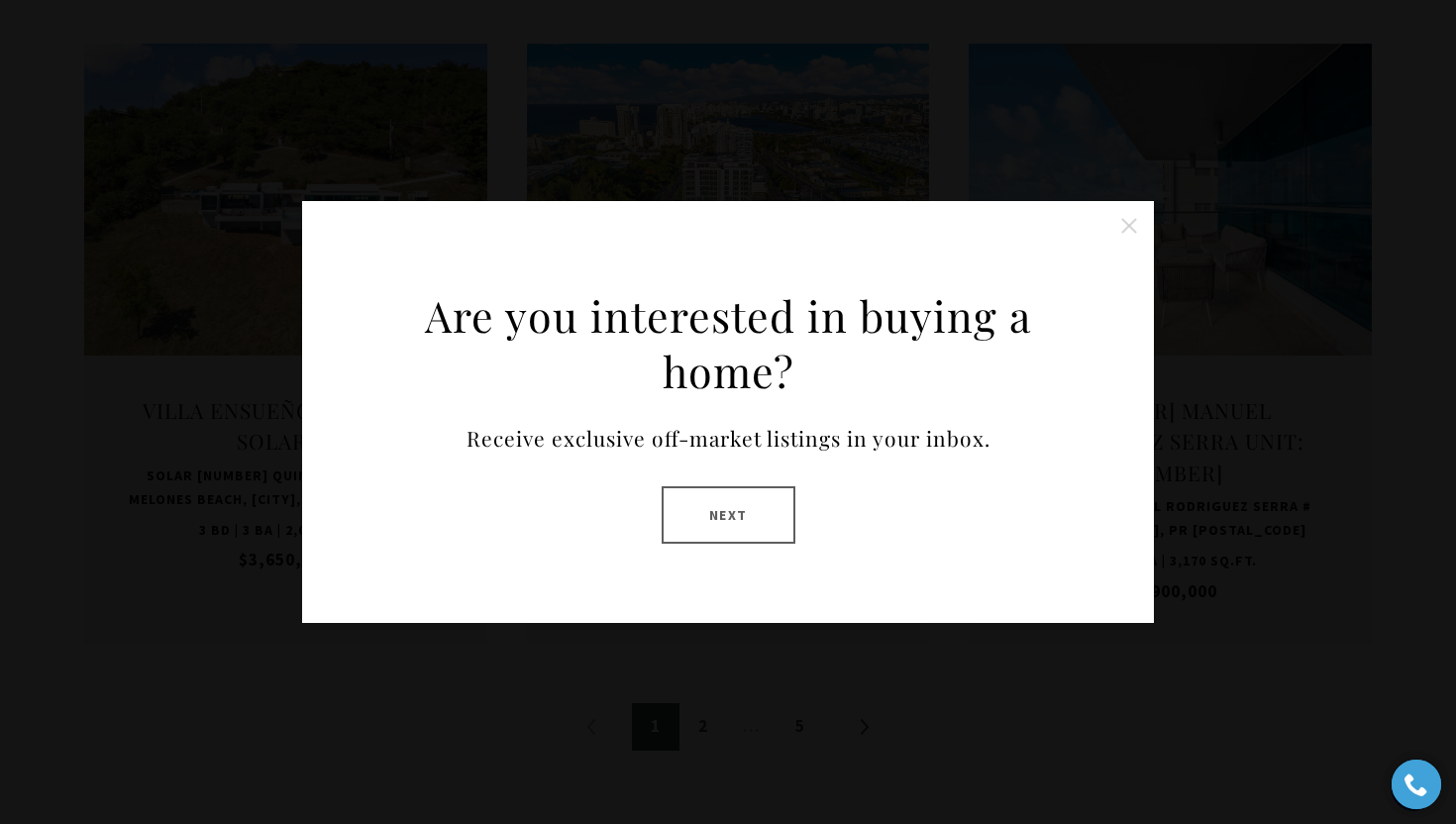 click at bounding box center (1129, 226) 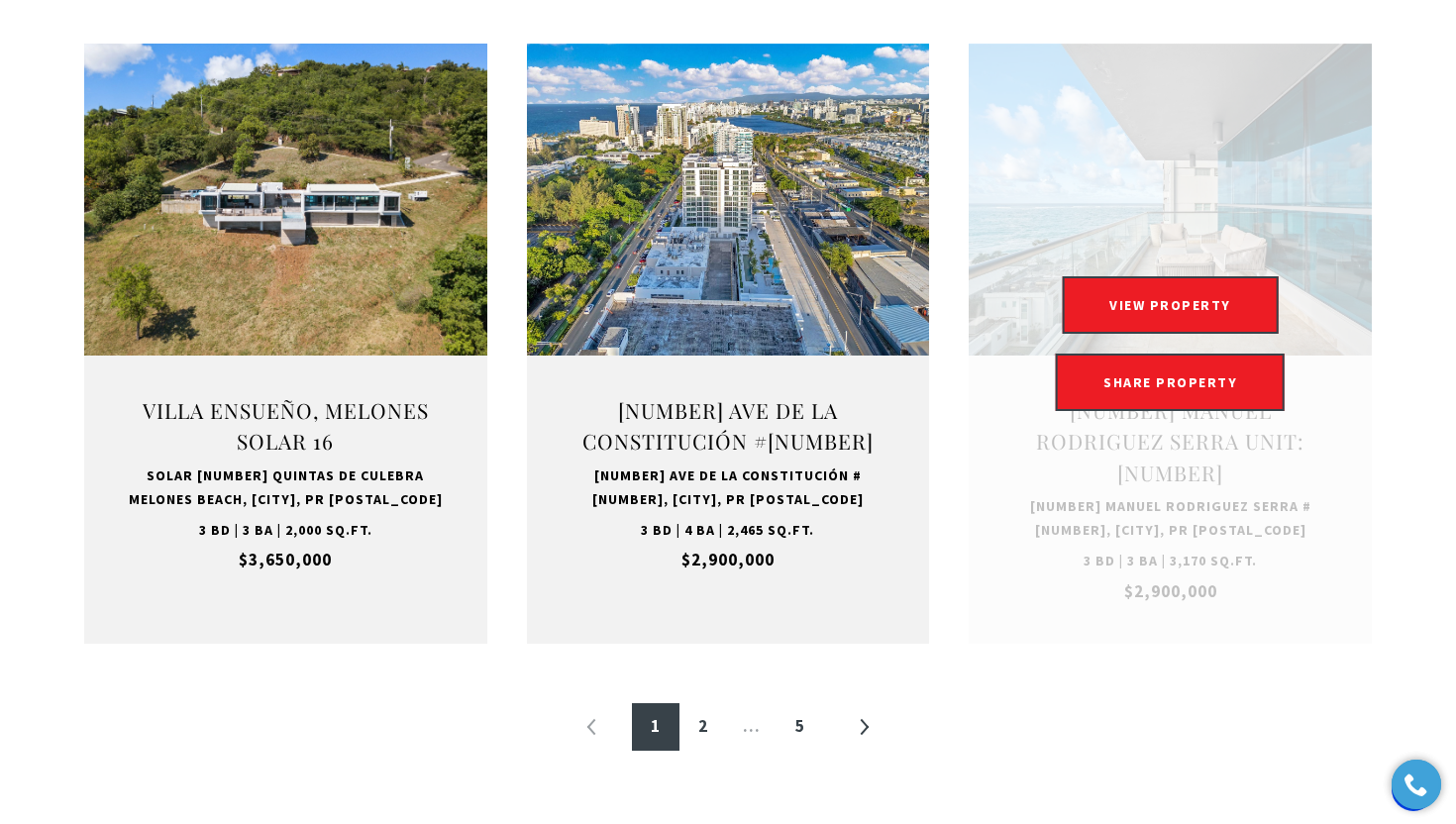 click at bounding box center (1170, 344) 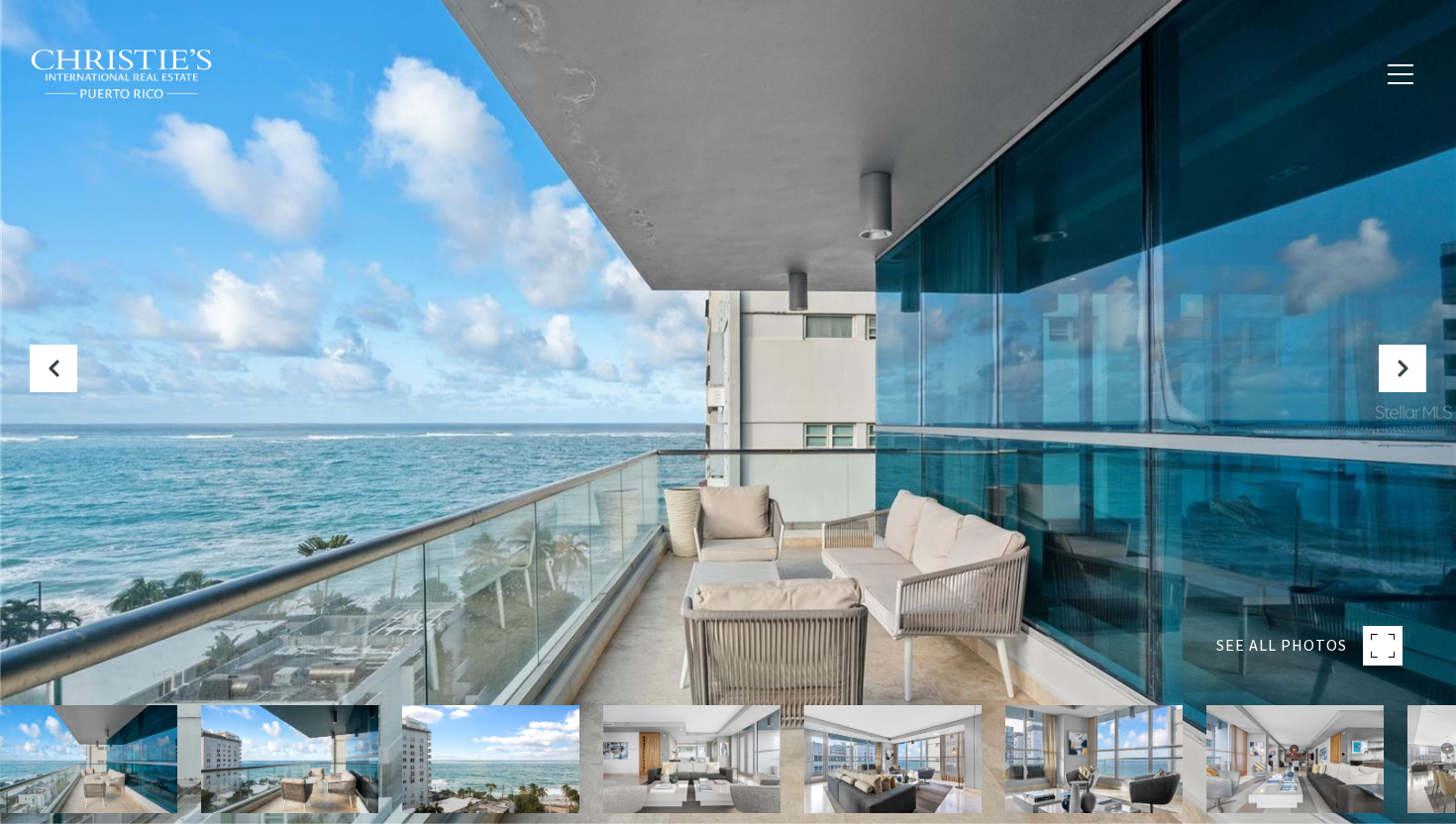 scroll, scrollTop: 0, scrollLeft: 0, axis: both 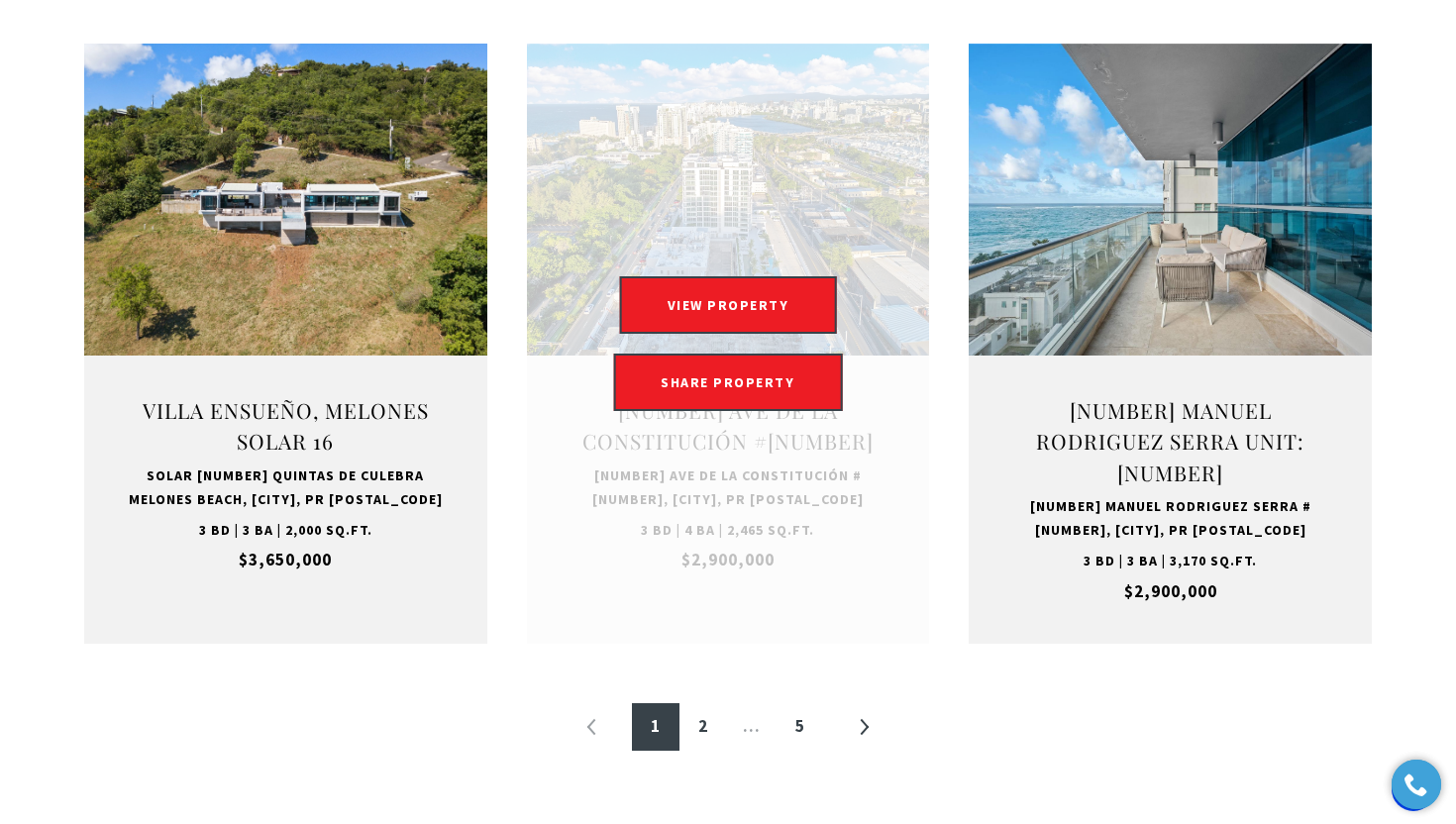 click on "VIEW PROPERTY
VIEW PROPERTY
SHARE PROPERTY
SHARE PROPERTY" at bounding box center (728, 344) 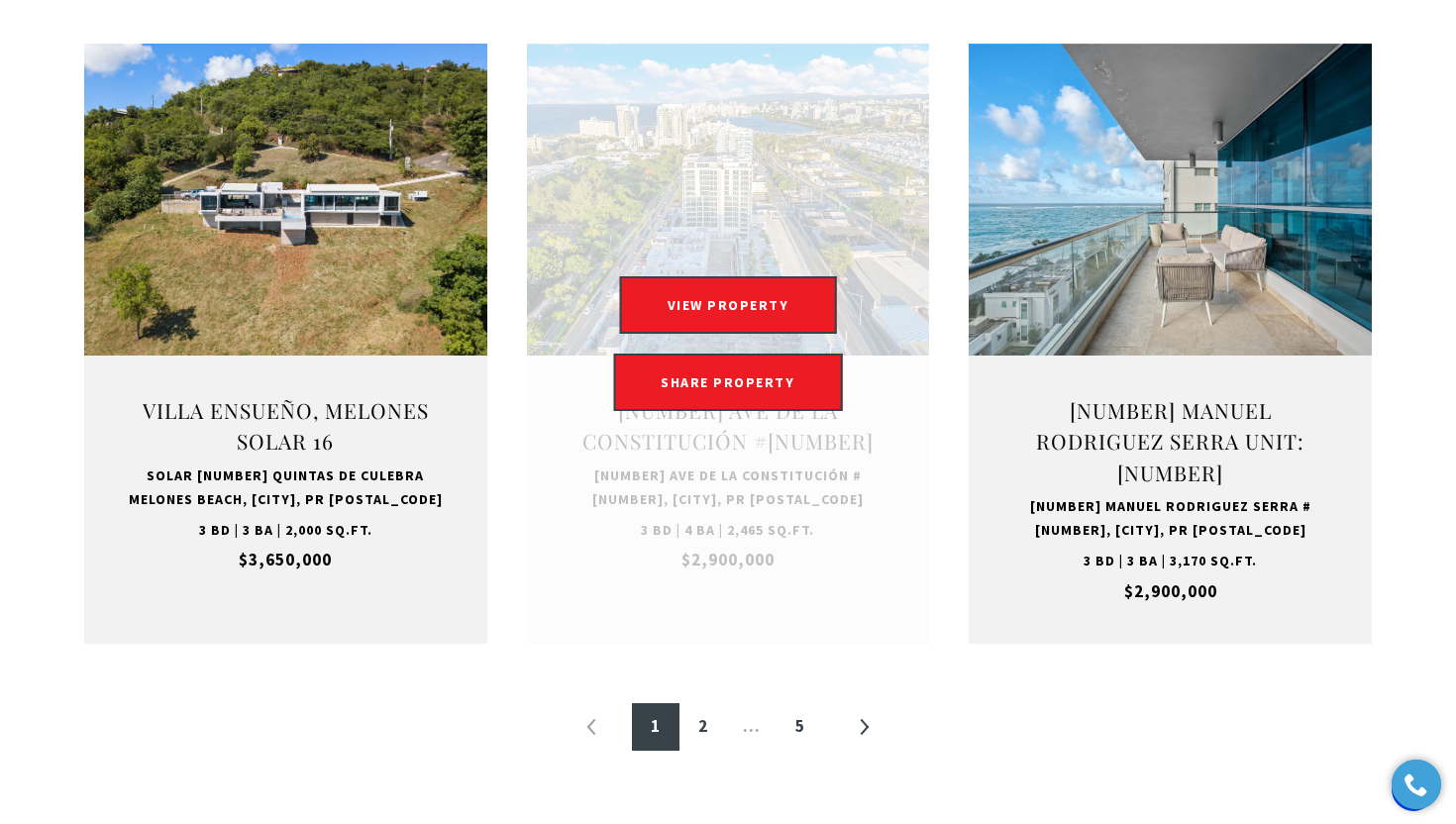 click at bounding box center (728, 344) 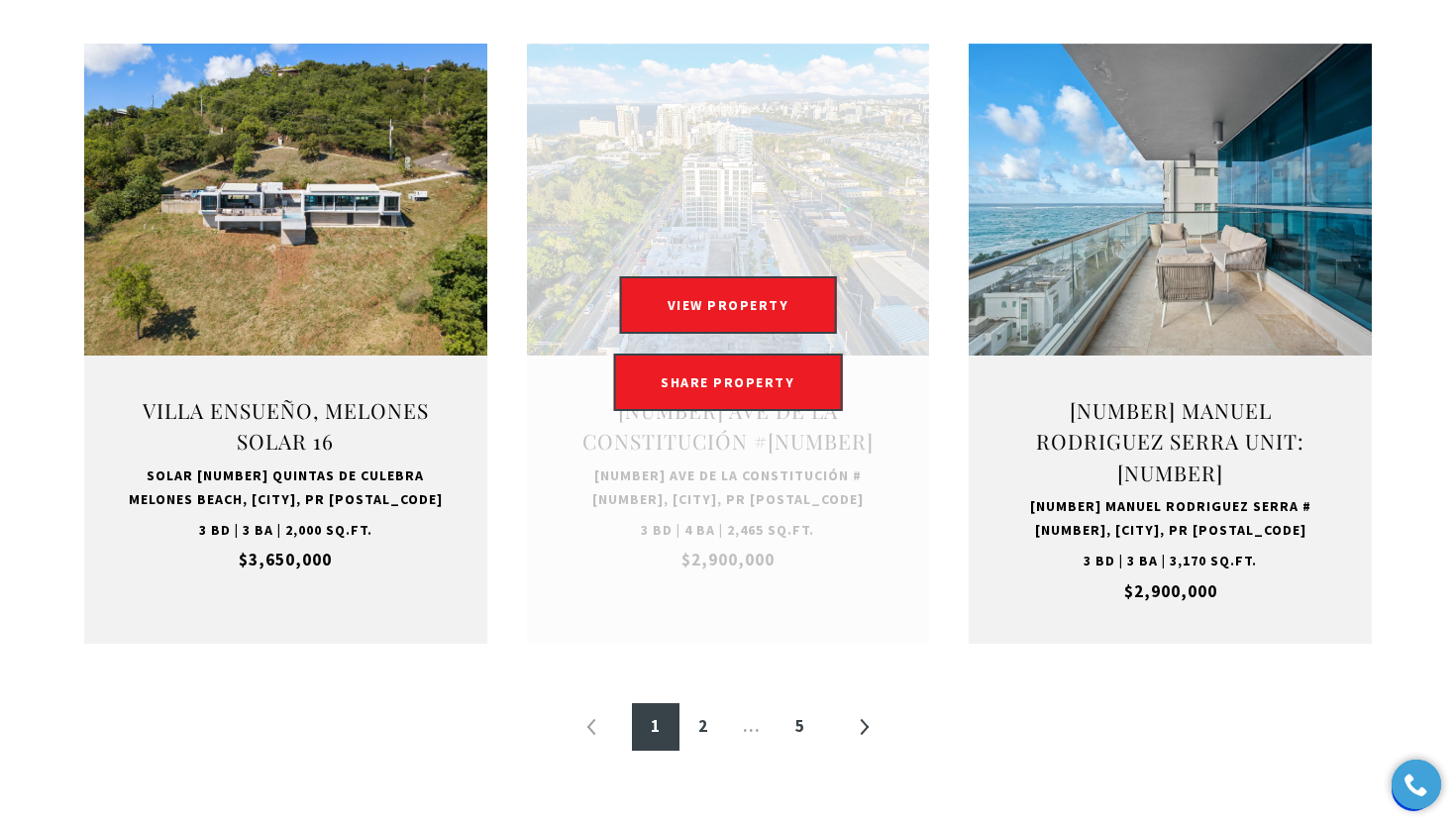 click at bounding box center [728, 344] 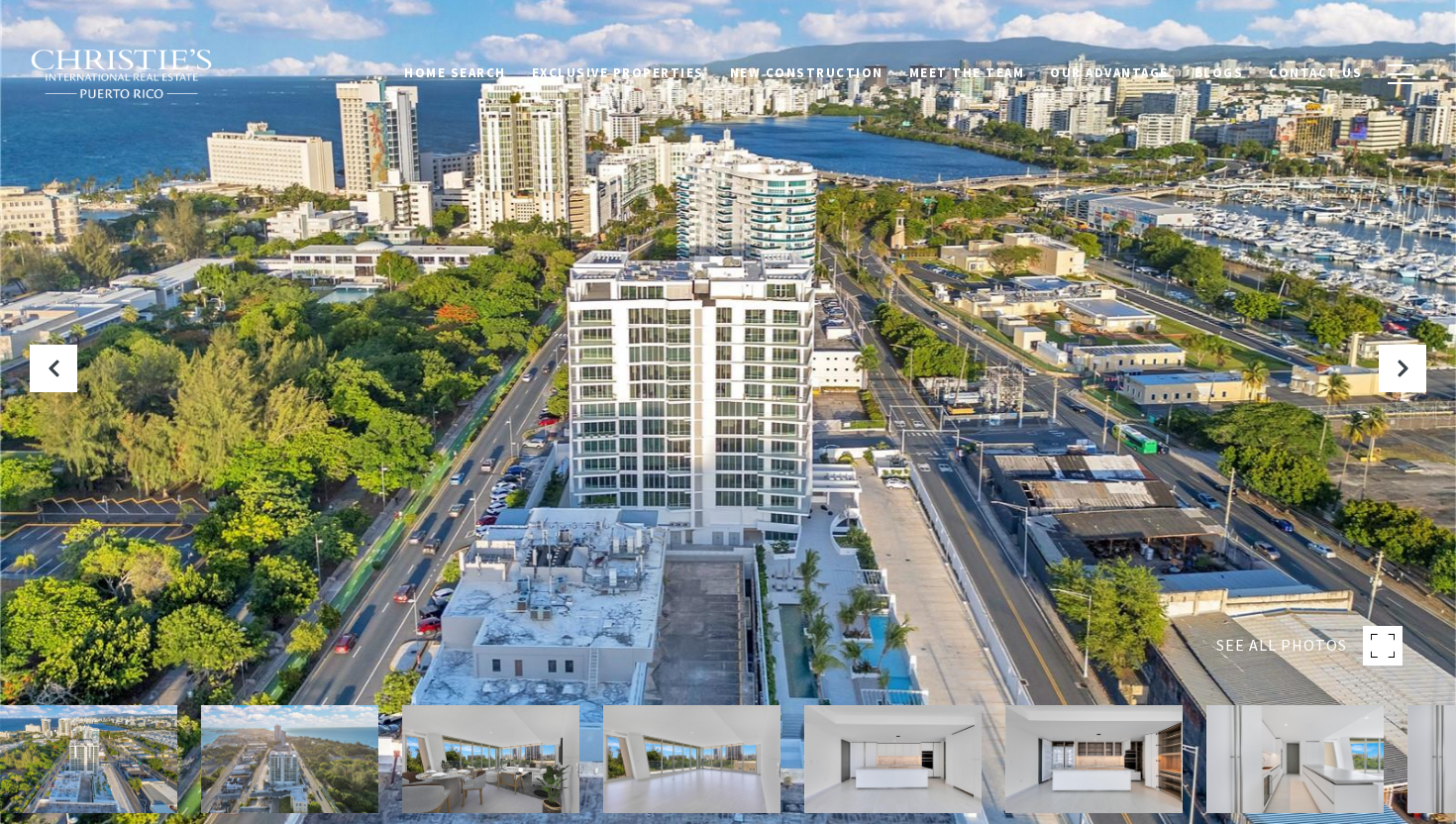 scroll, scrollTop: 0, scrollLeft: 0, axis: both 